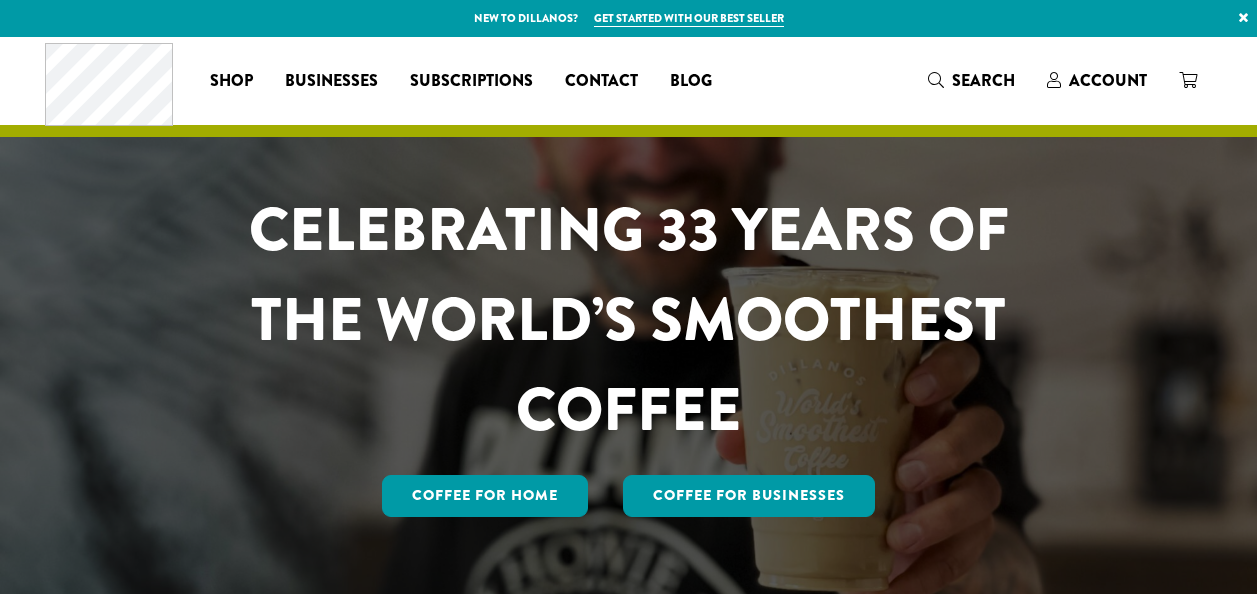 scroll, scrollTop: 0, scrollLeft: 0, axis: both 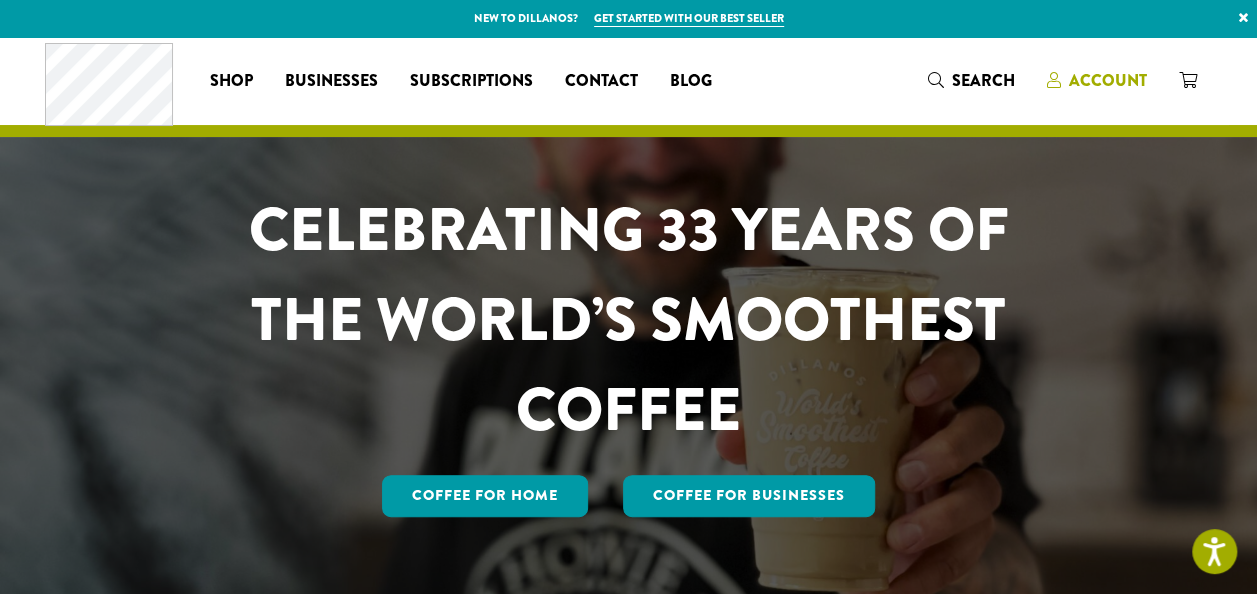 click on "Account" at bounding box center (1108, 80) 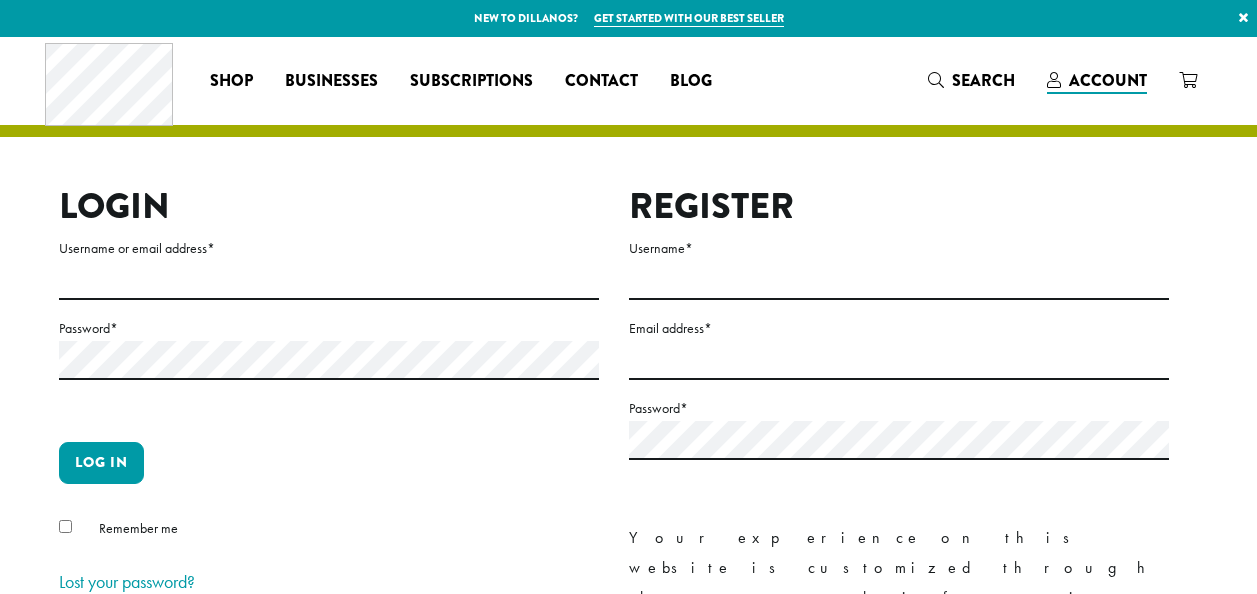 scroll, scrollTop: 0, scrollLeft: 0, axis: both 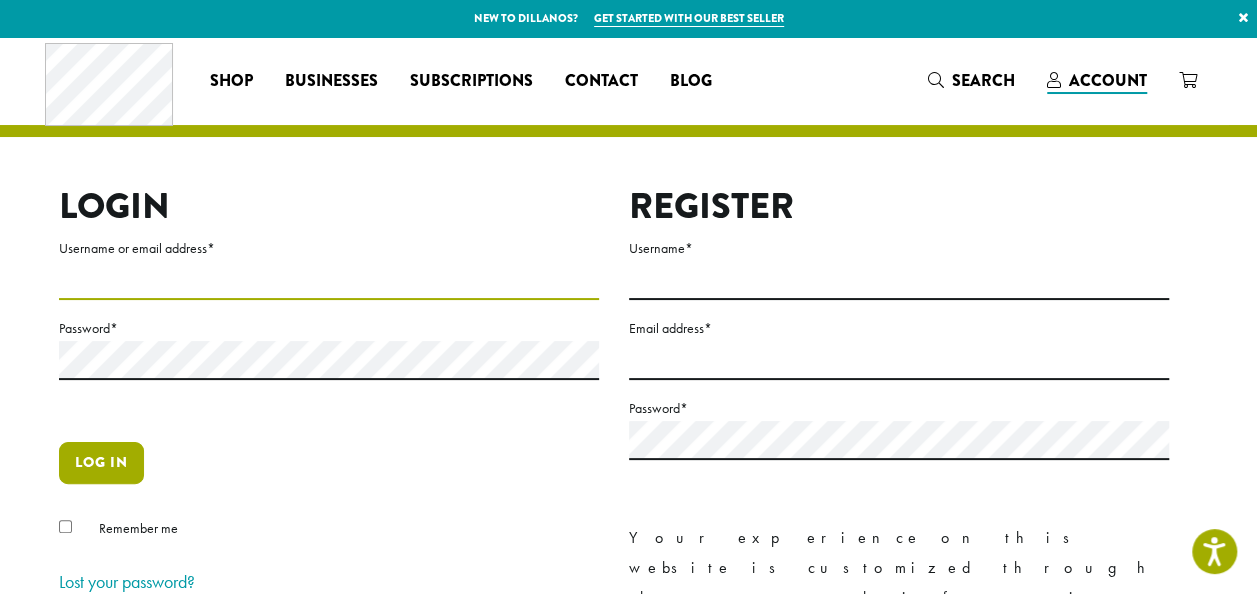 type on "**********" 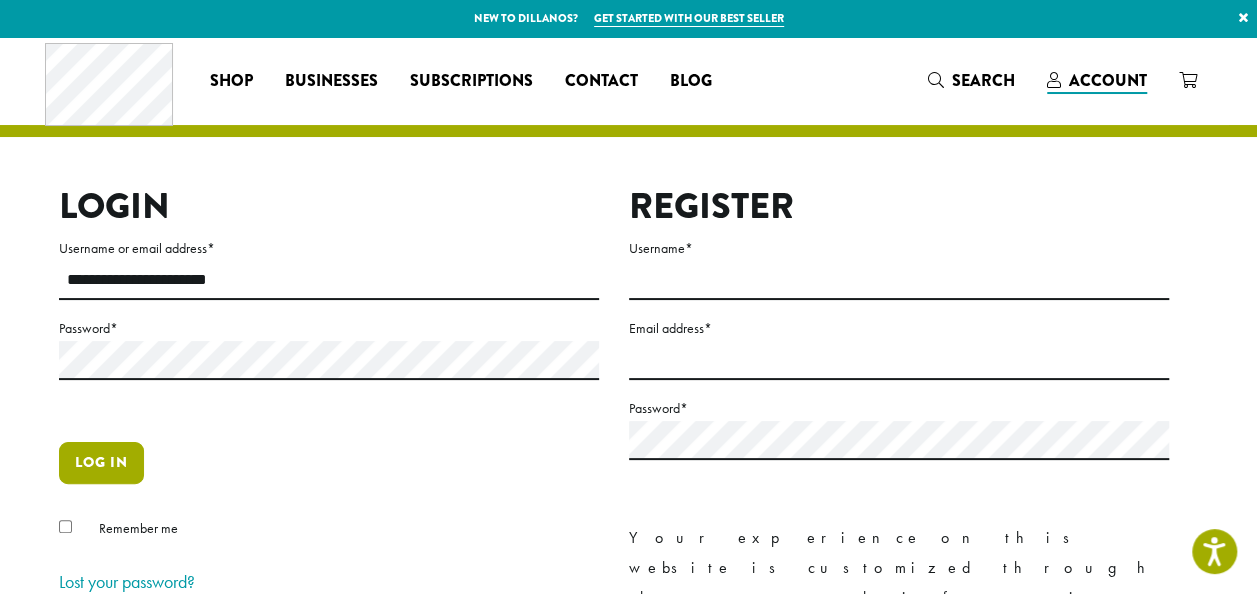 click on "Log in" at bounding box center [101, 463] 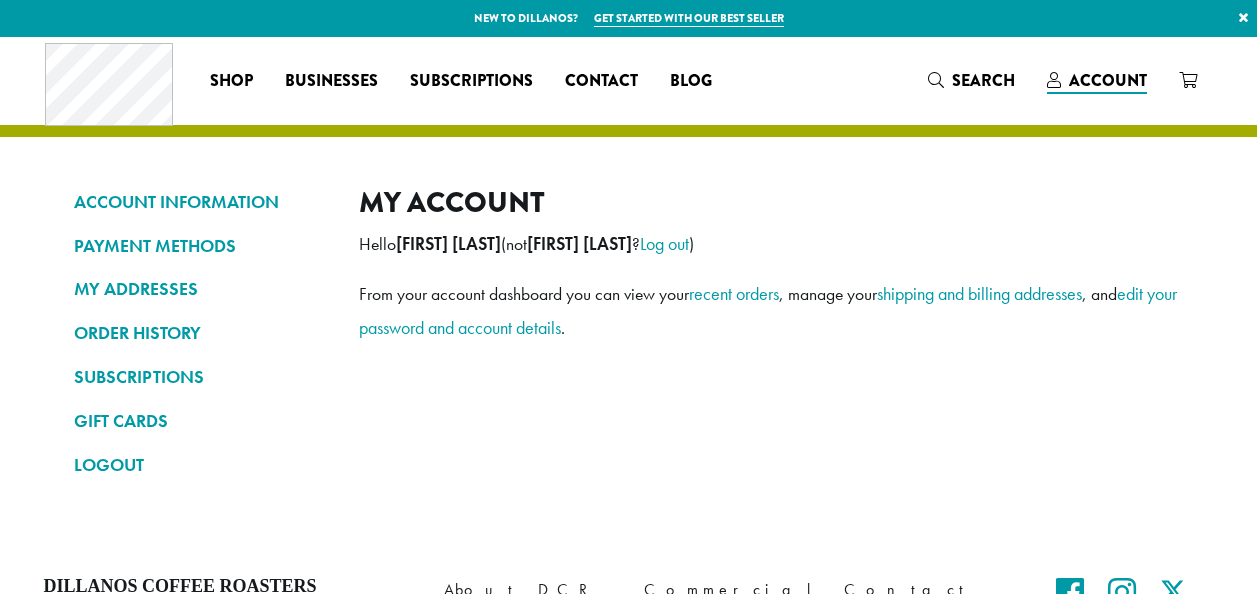 scroll, scrollTop: 0, scrollLeft: 0, axis: both 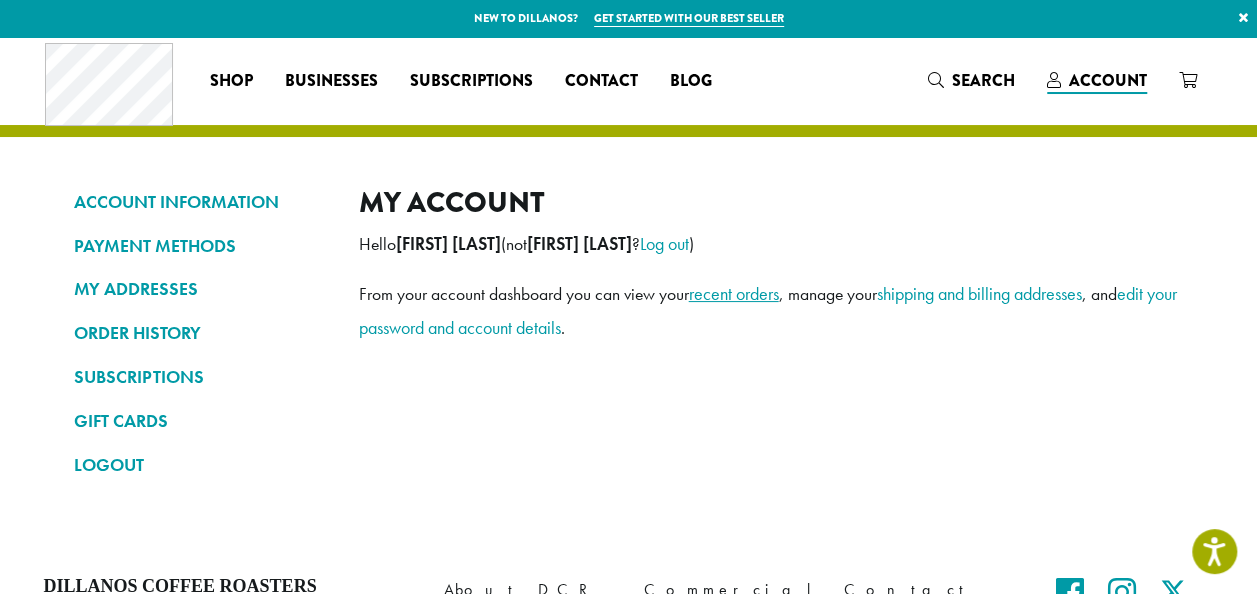 click on "recent orders" at bounding box center [734, 293] 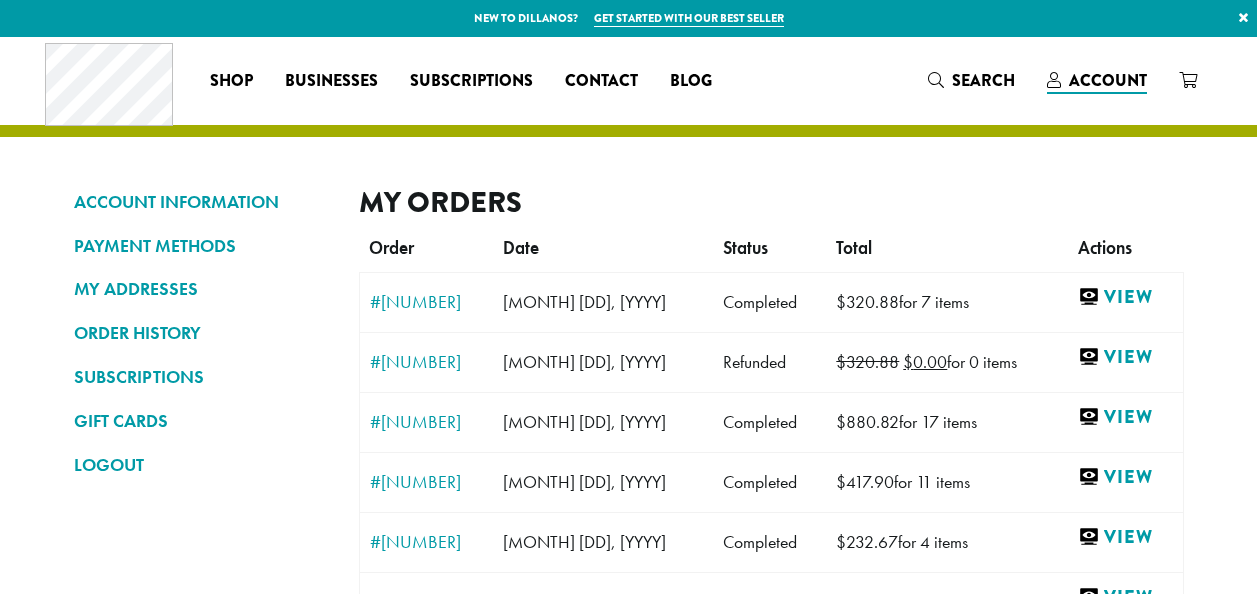 scroll, scrollTop: 0, scrollLeft: 0, axis: both 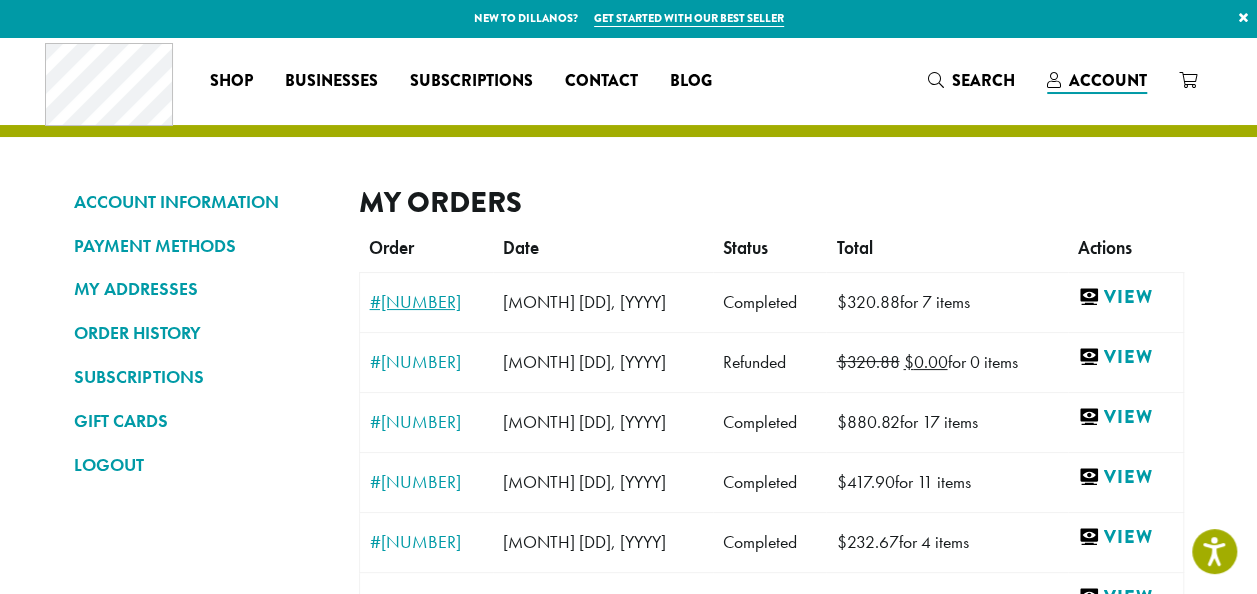 click on "#360782" at bounding box center [427, 302] 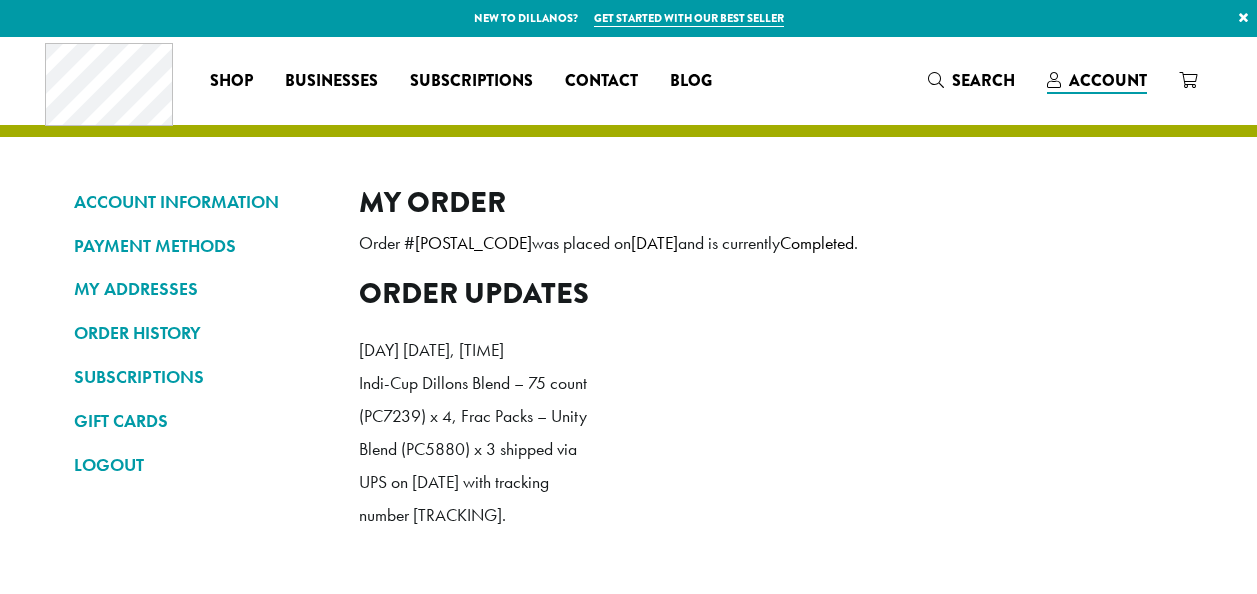 scroll, scrollTop: 0, scrollLeft: 0, axis: both 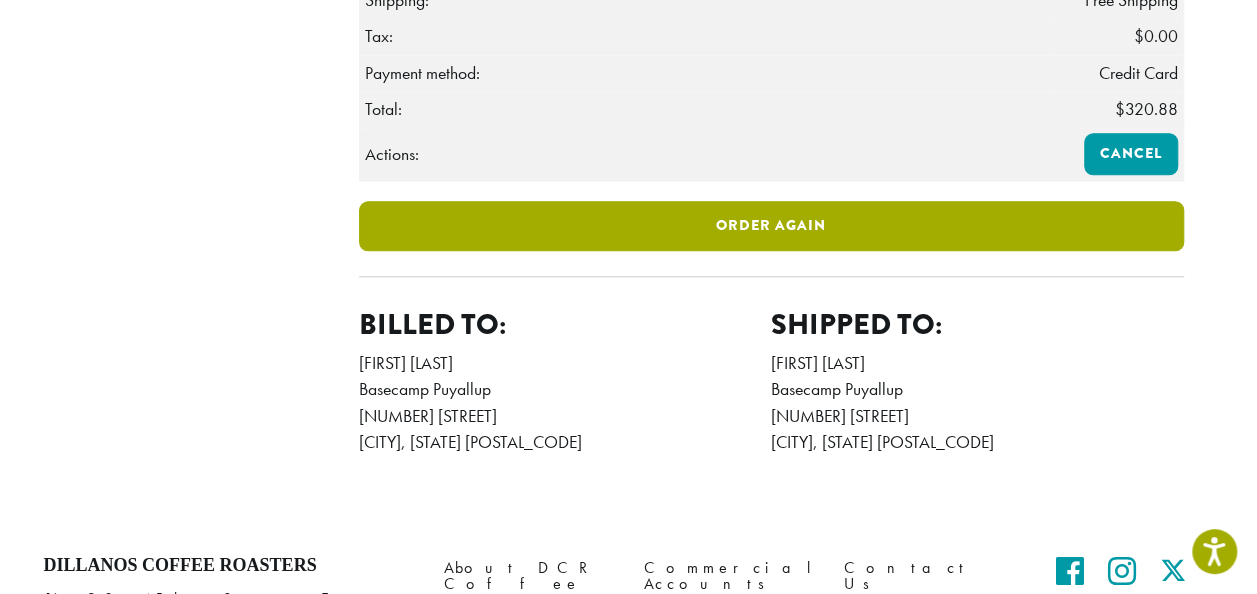 click on "Order again" at bounding box center [771, 226] 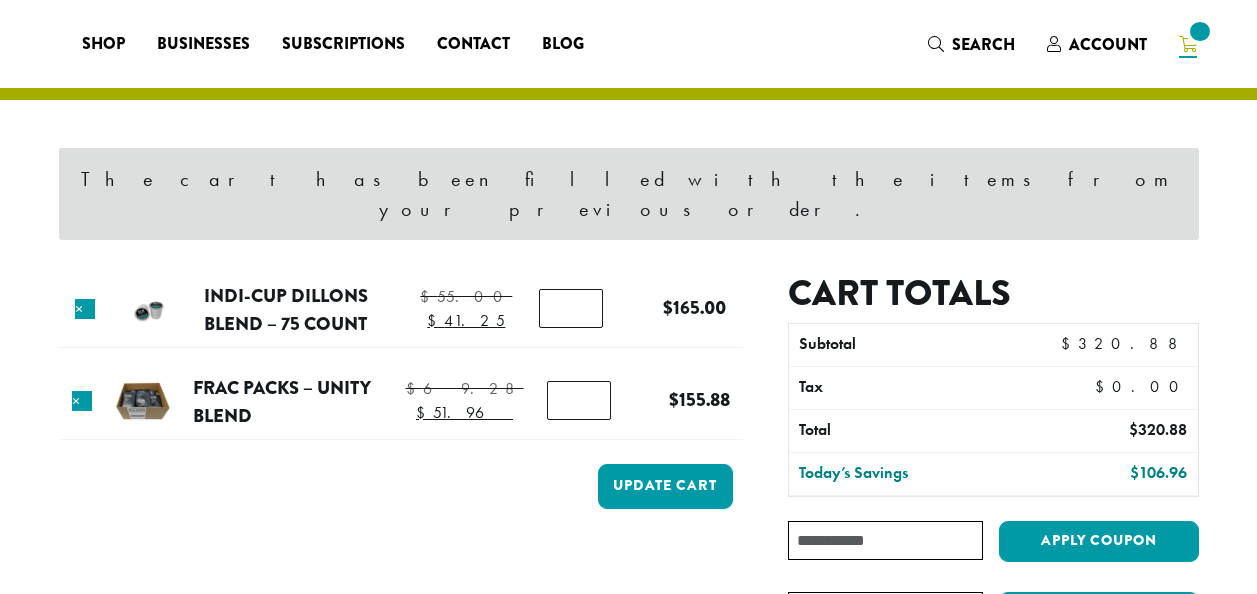 scroll, scrollTop: 0, scrollLeft: 0, axis: both 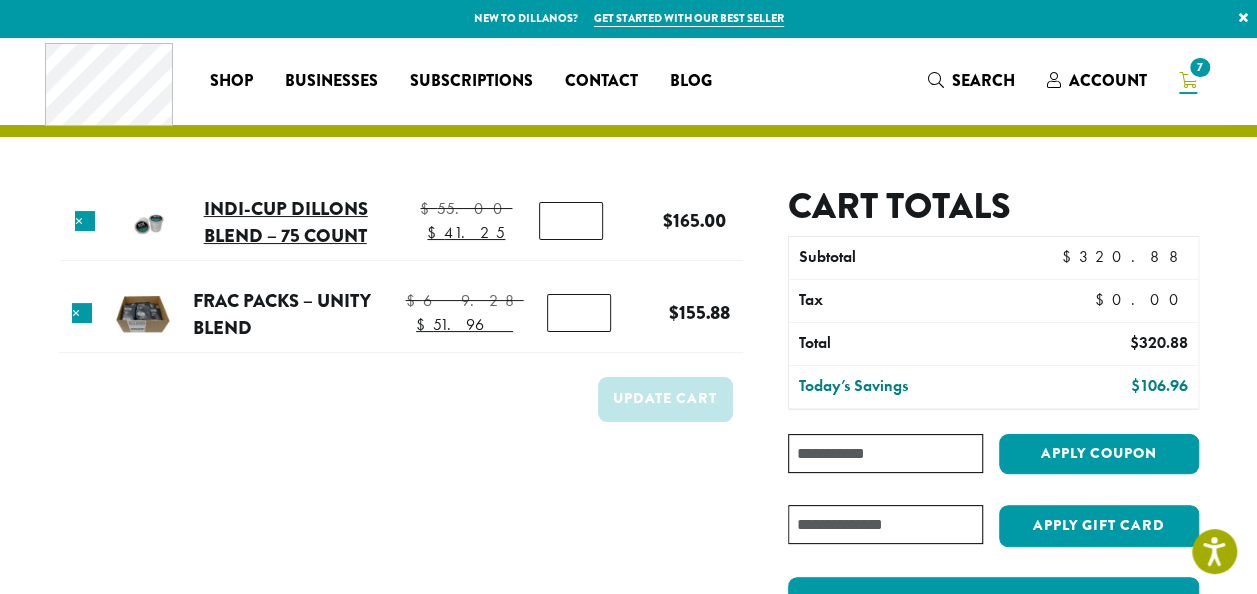 click on "Indi-Cup Dillons Blend – 75 count" at bounding box center (286, 222) 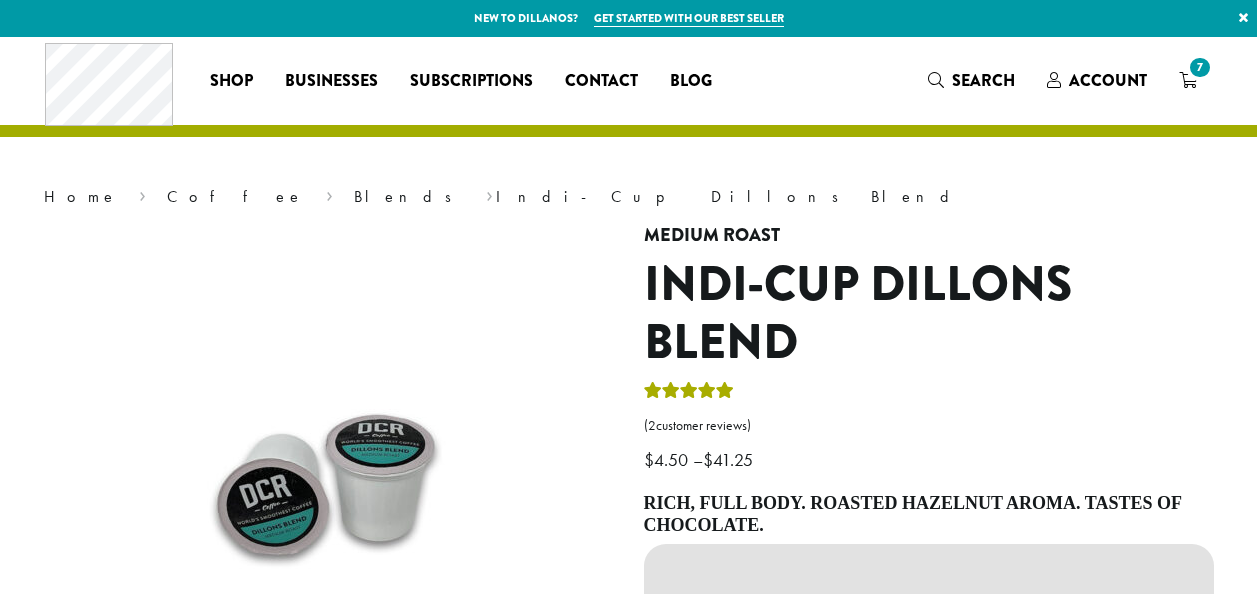 scroll, scrollTop: 0, scrollLeft: 0, axis: both 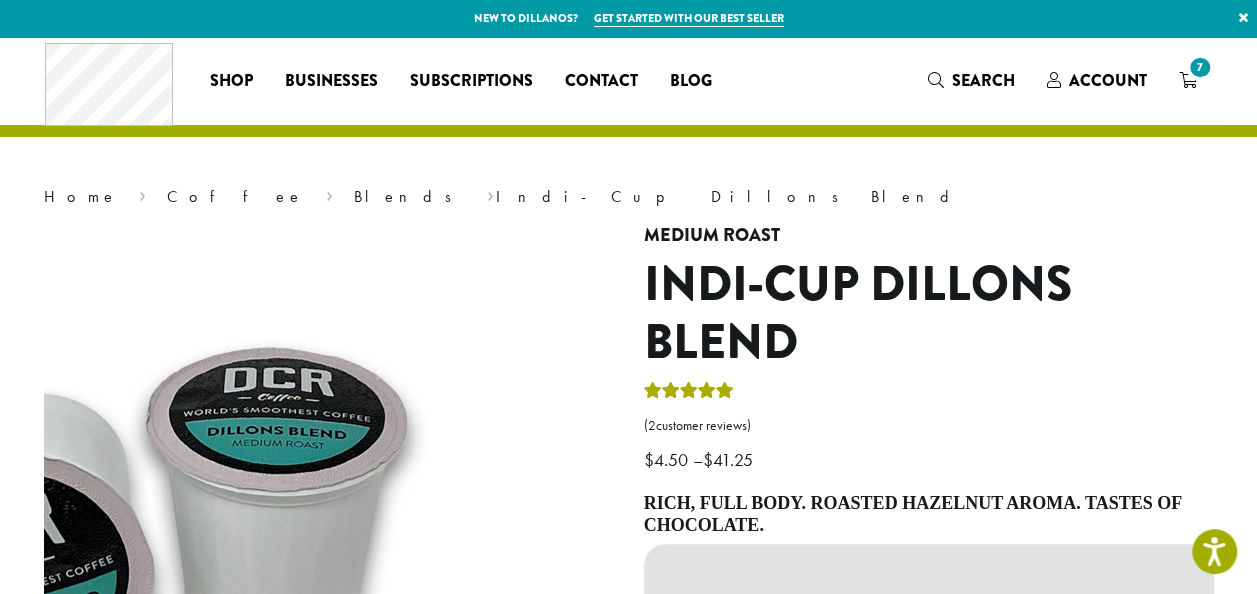 click at bounding box center [154, 492] 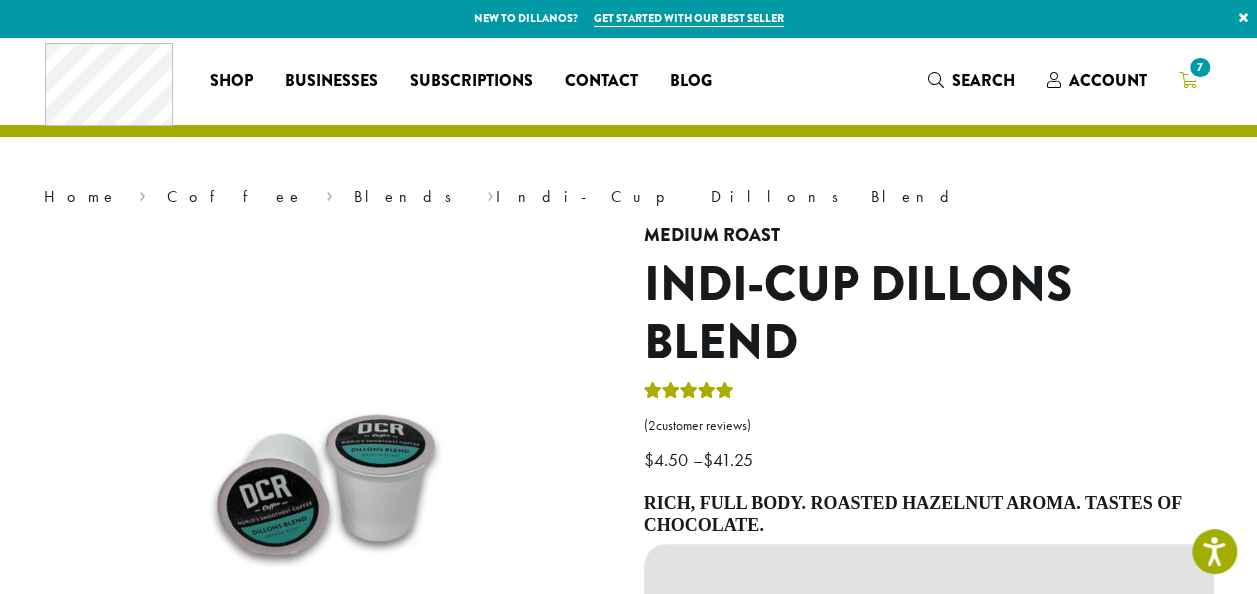 click on "7" at bounding box center [1188, 80] 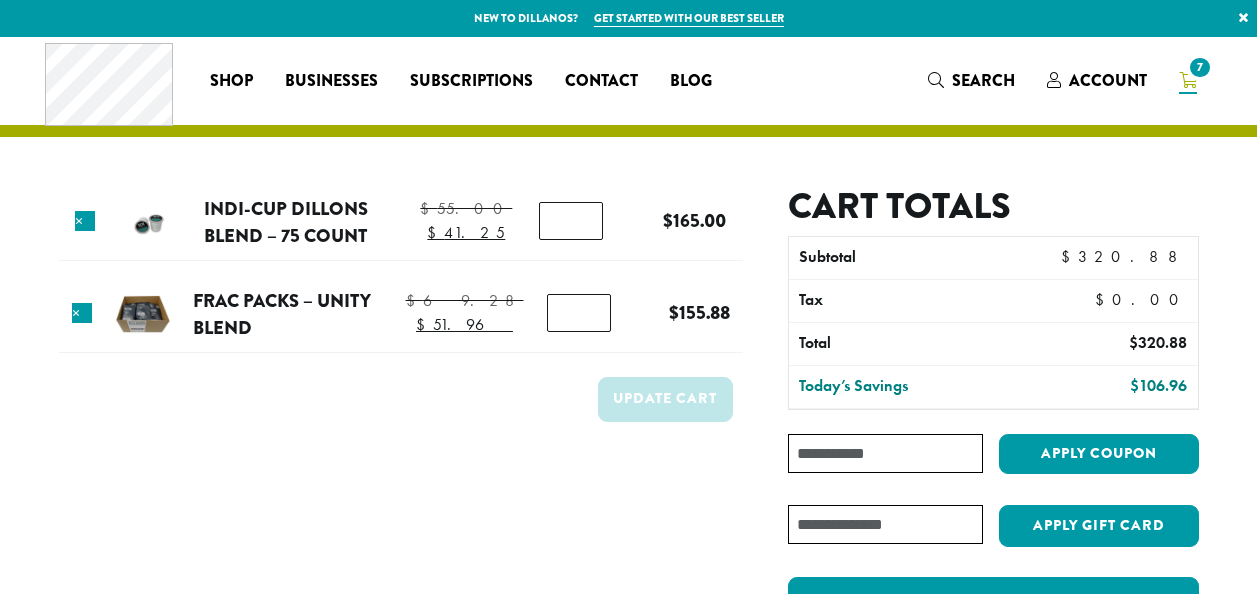 scroll, scrollTop: 0, scrollLeft: 0, axis: both 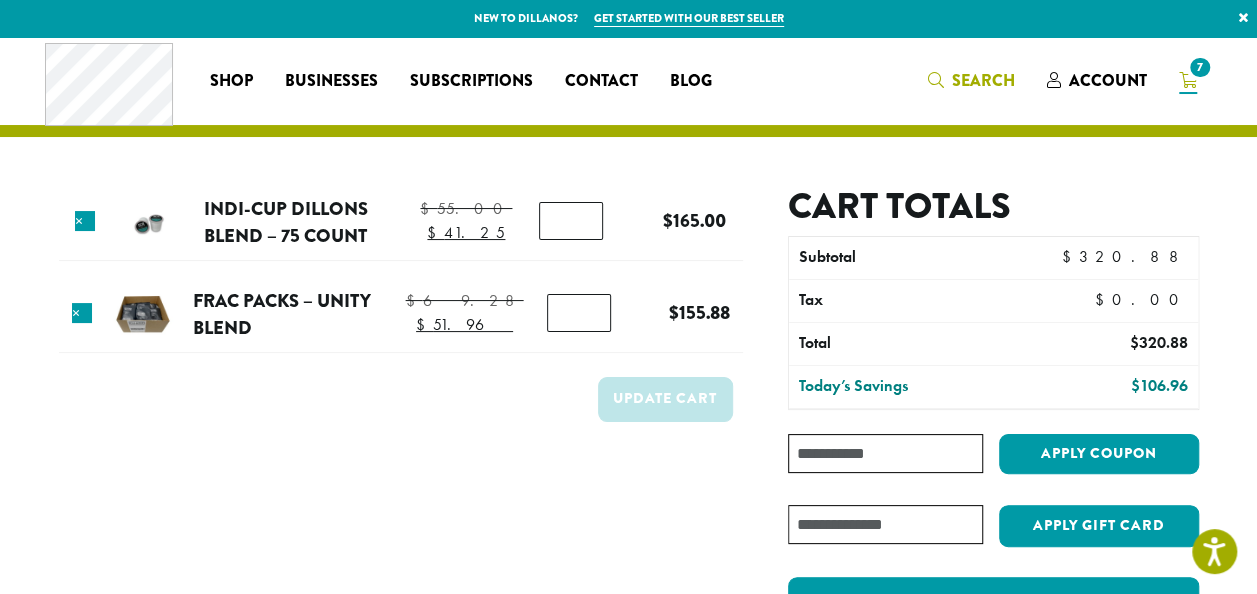 click on "Search" at bounding box center (983, 80) 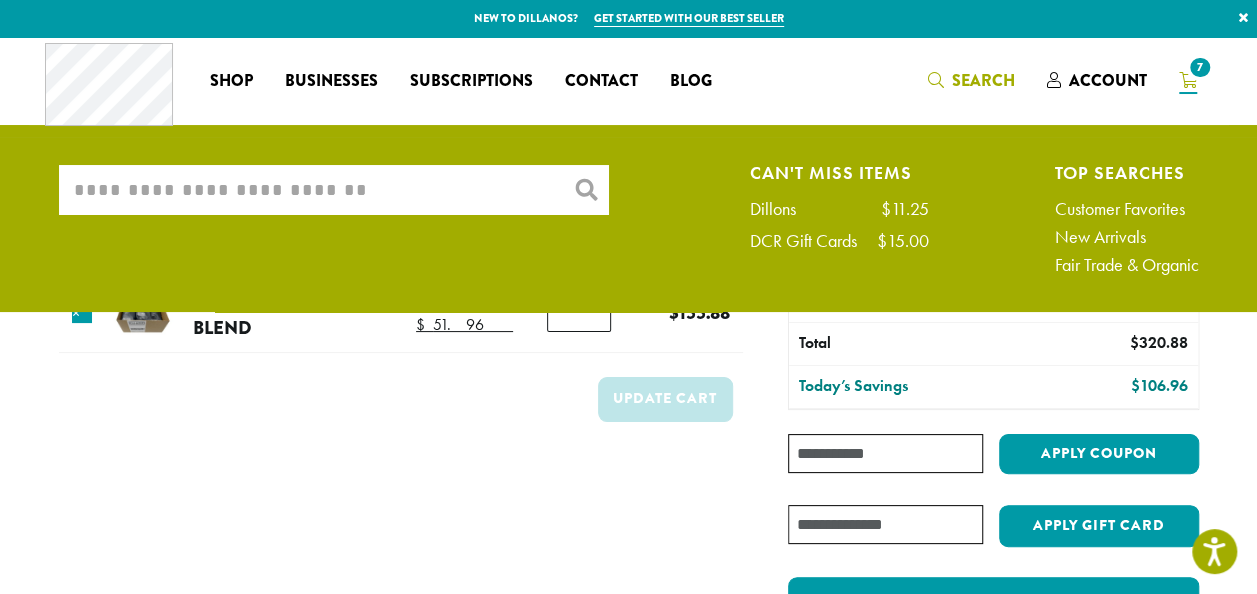 click on "What are you searching for?" at bounding box center (334, 190) 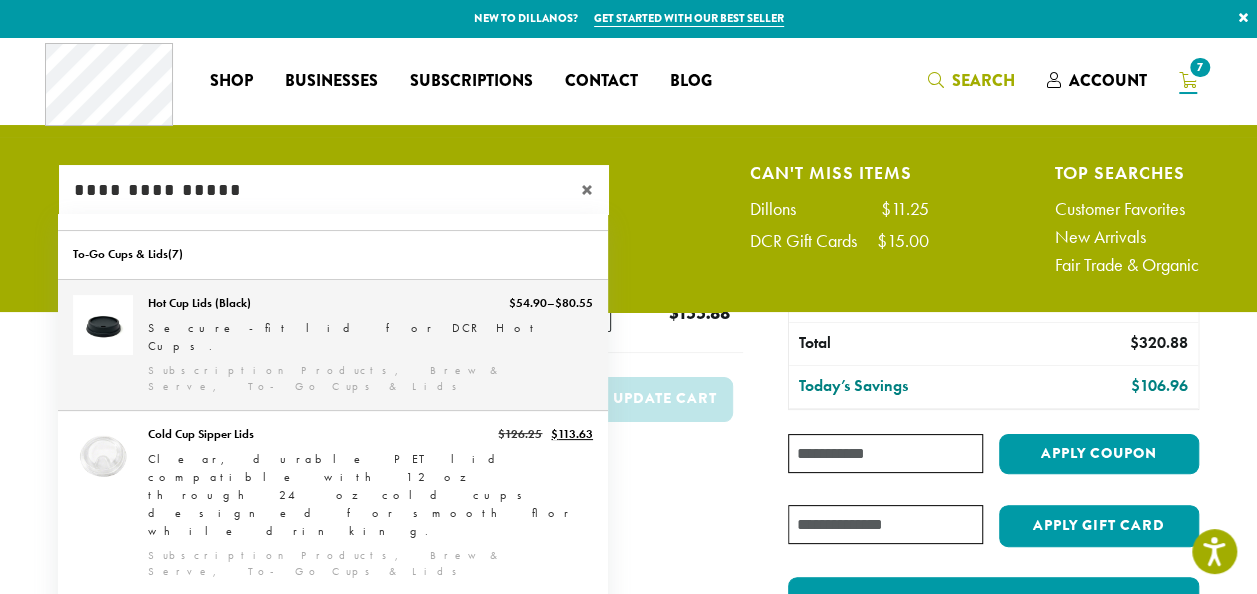 type on "**********" 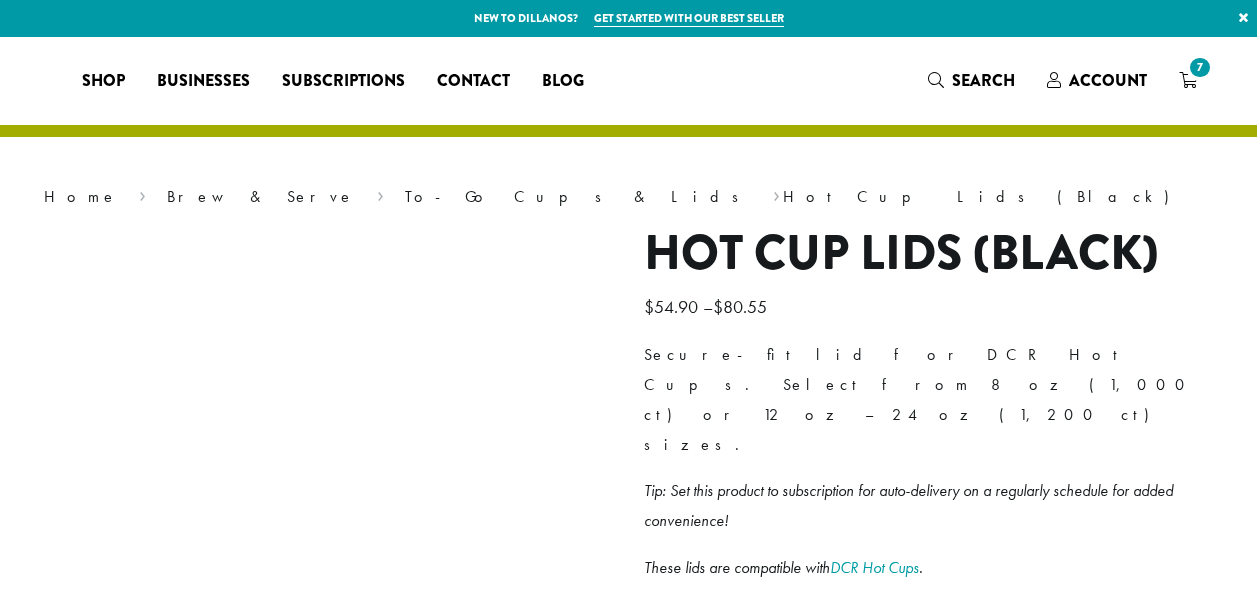 scroll, scrollTop: 0, scrollLeft: 0, axis: both 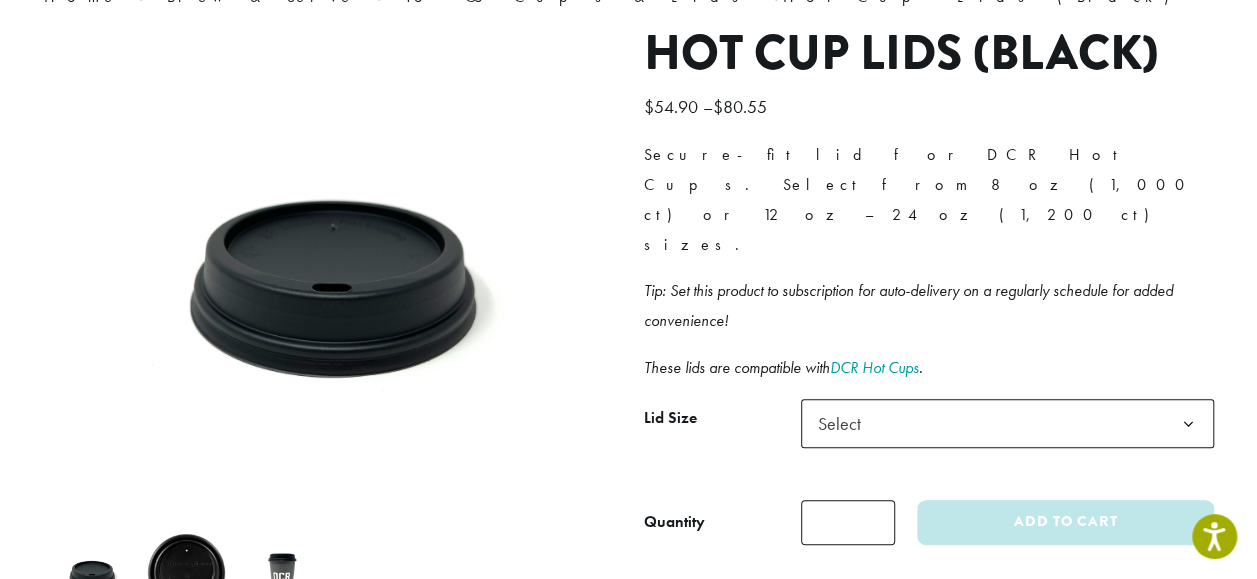 click on "Select" 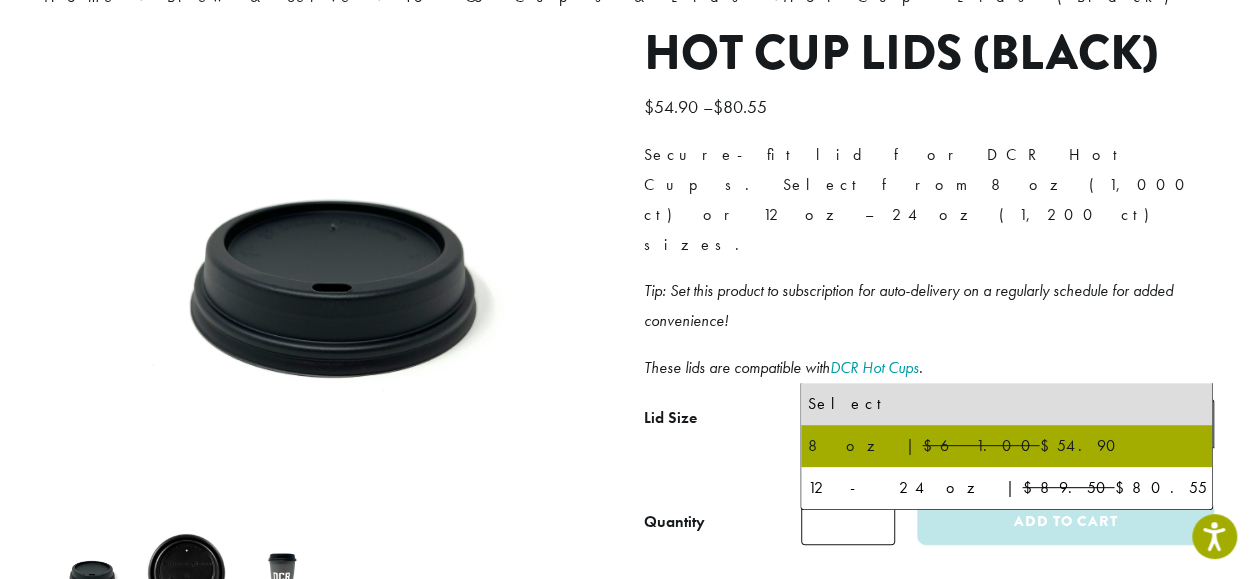 select on "****" 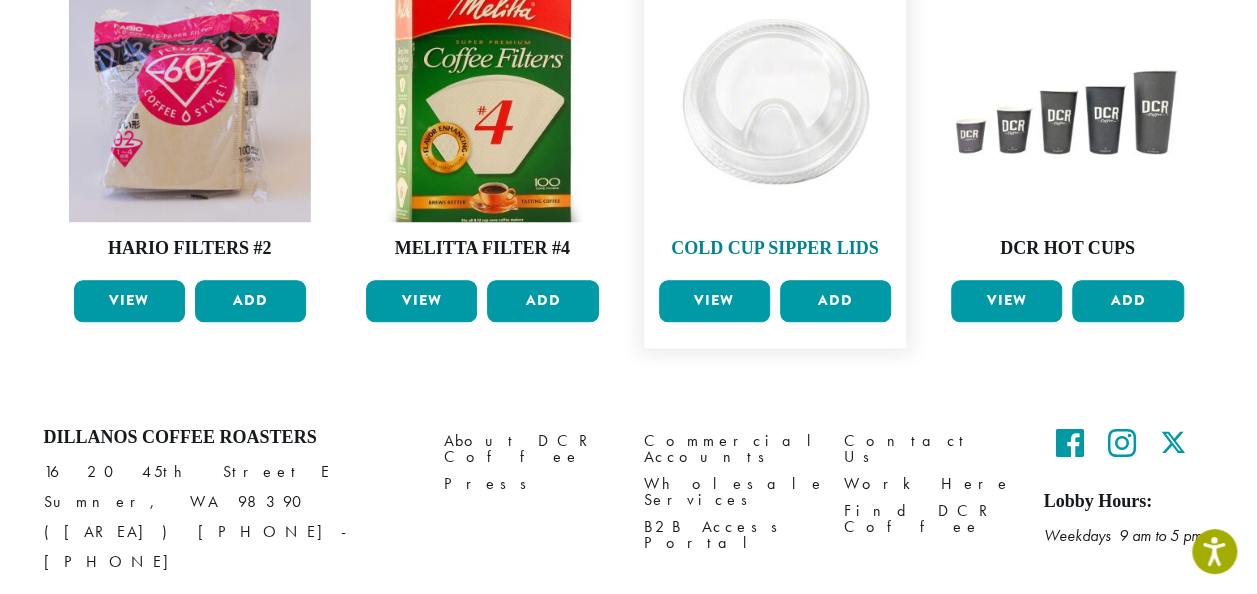 scroll, scrollTop: 1100, scrollLeft: 0, axis: vertical 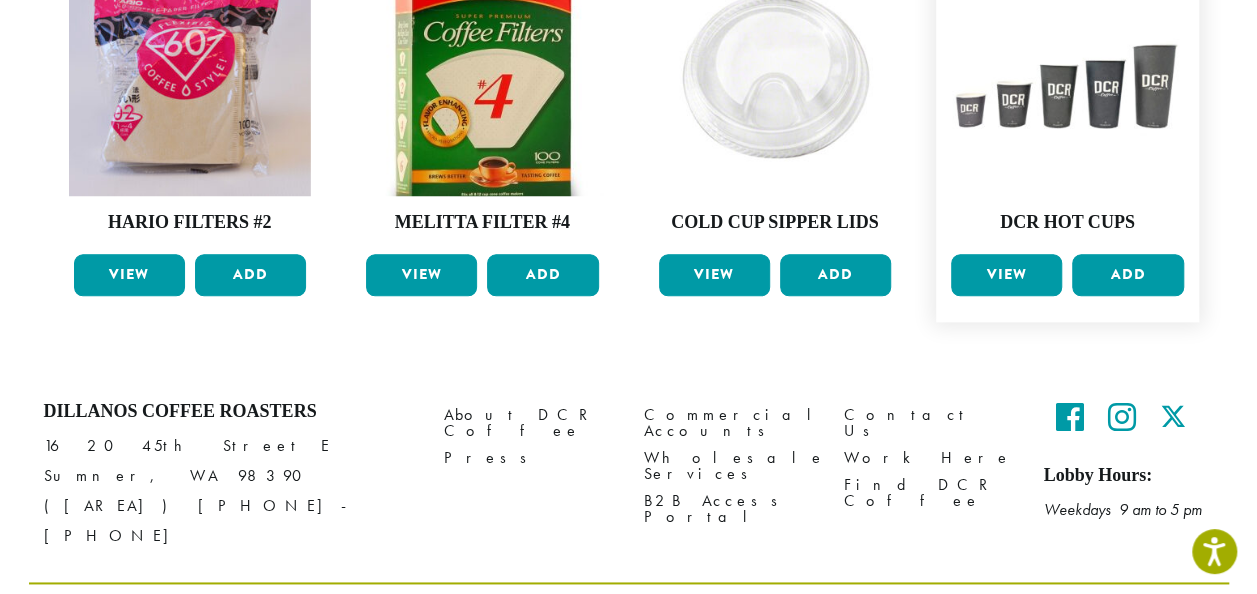 click on "View" at bounding box center [1006, 275] 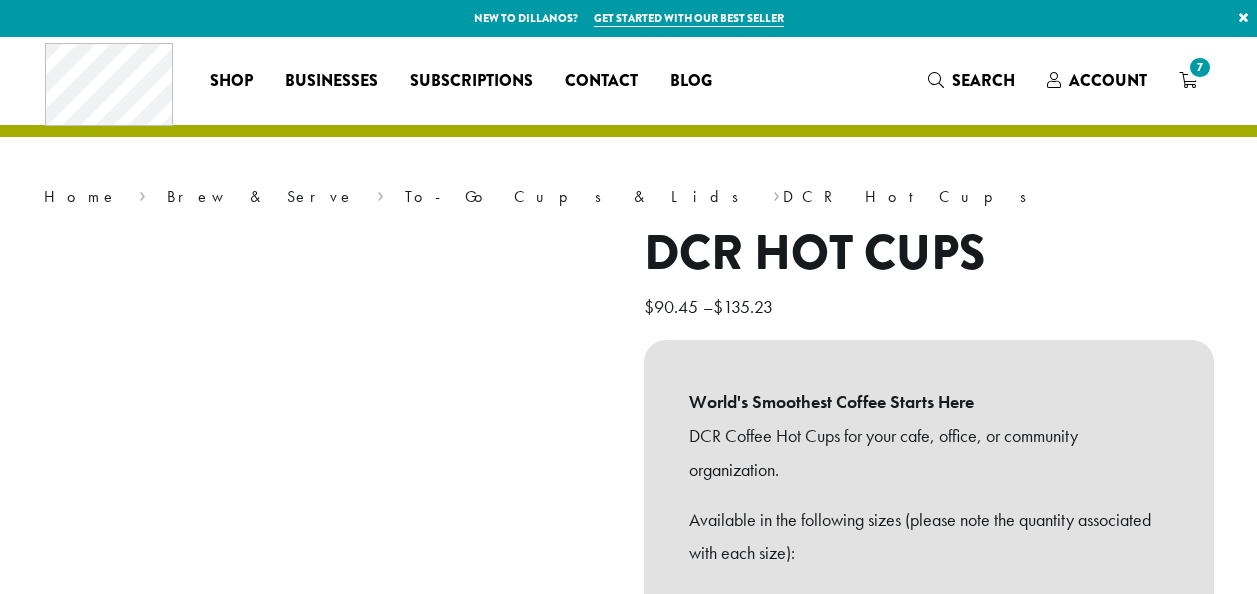 scroll, scrollTop: 0, scrollLeft: 0, axis: both 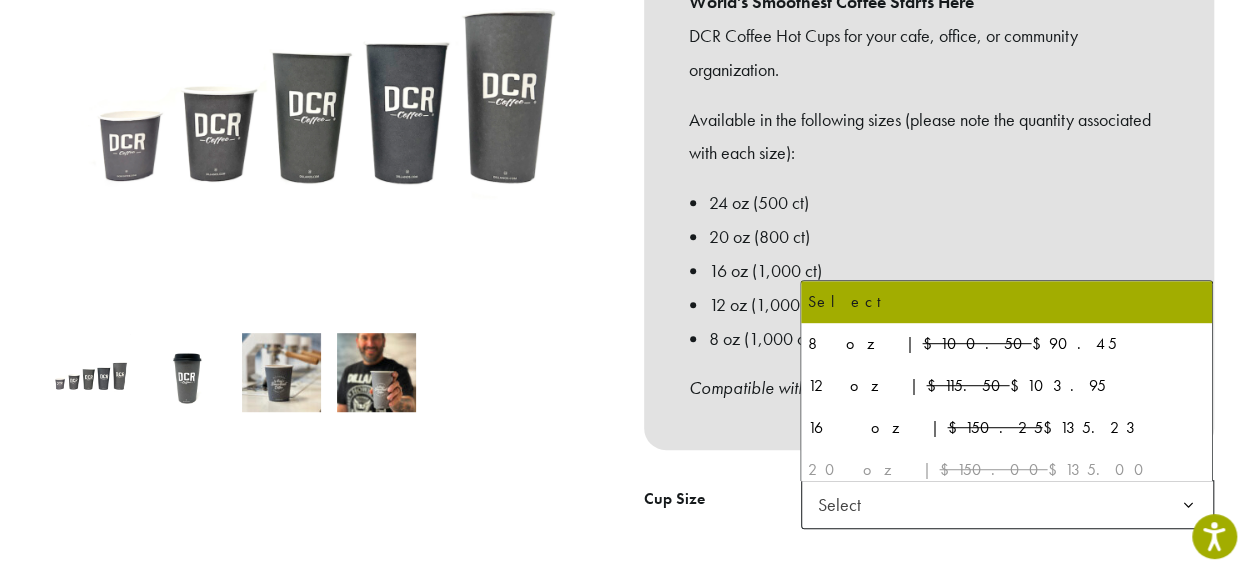 click on "Select" 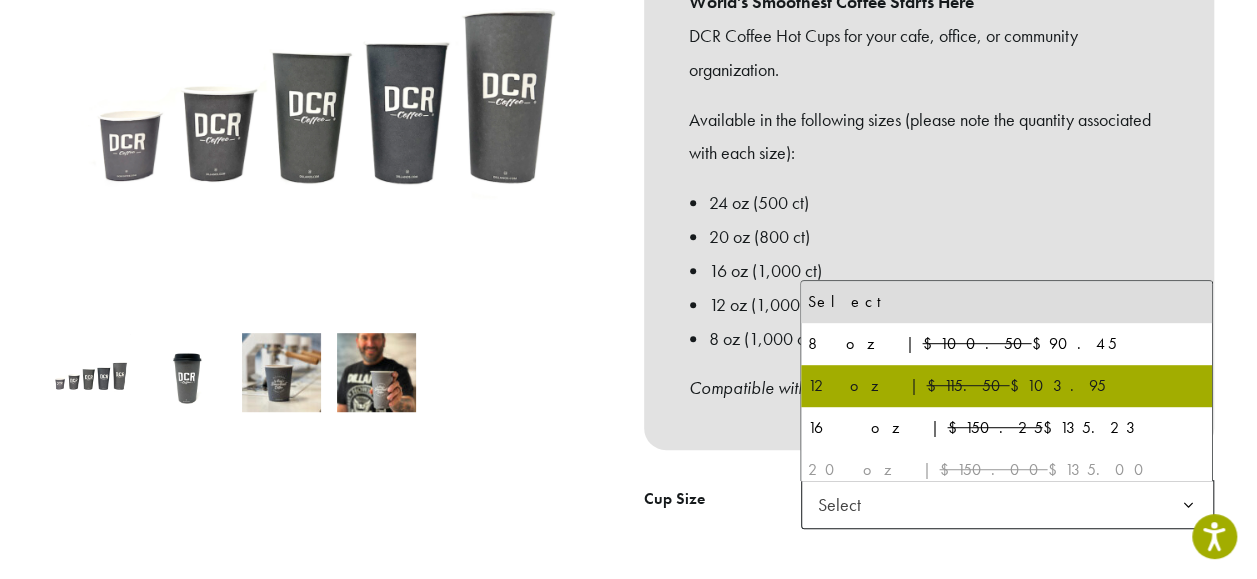 select on "*****" 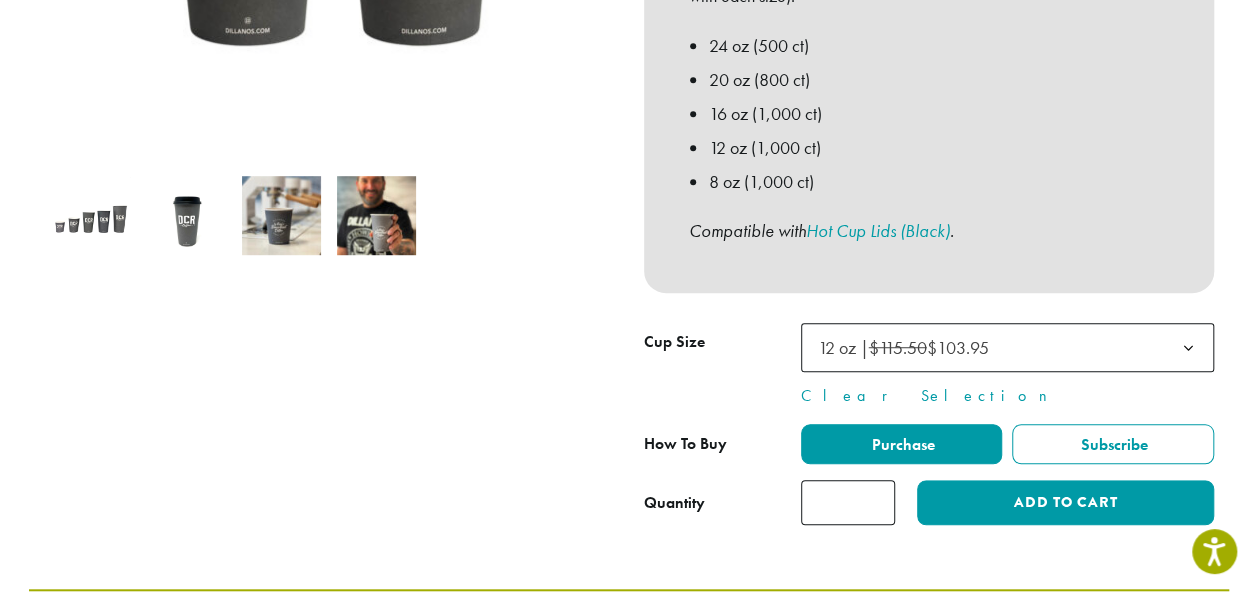 scroll, scrollTop: 600, scrollLeft: 0, axis: vertical 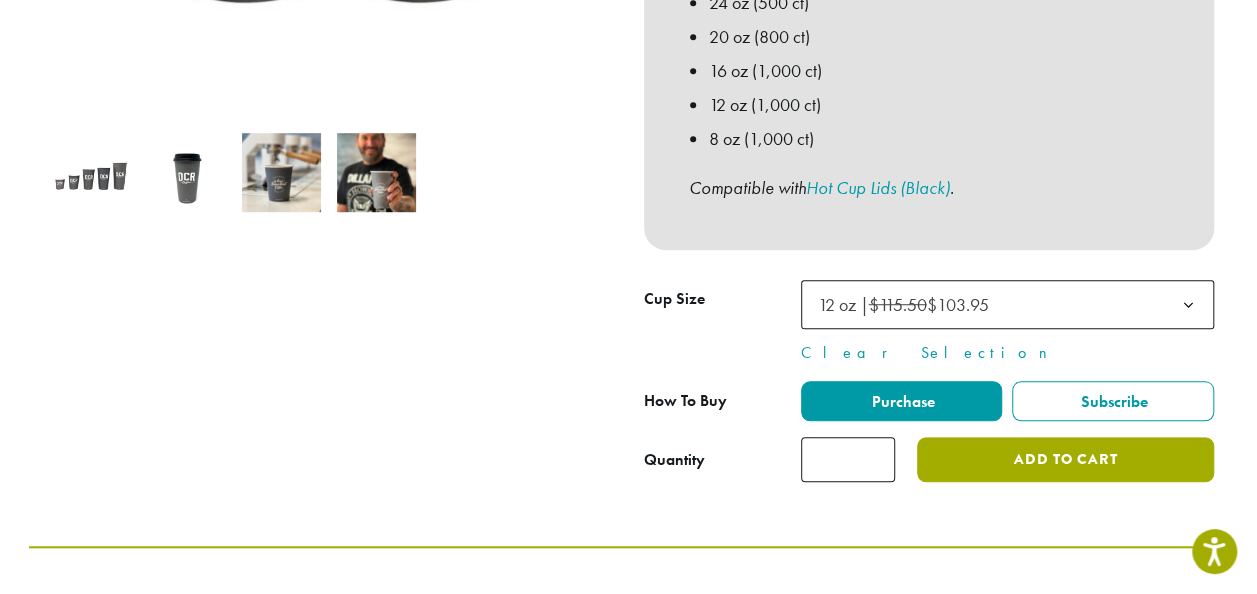 click on "Add to cart" 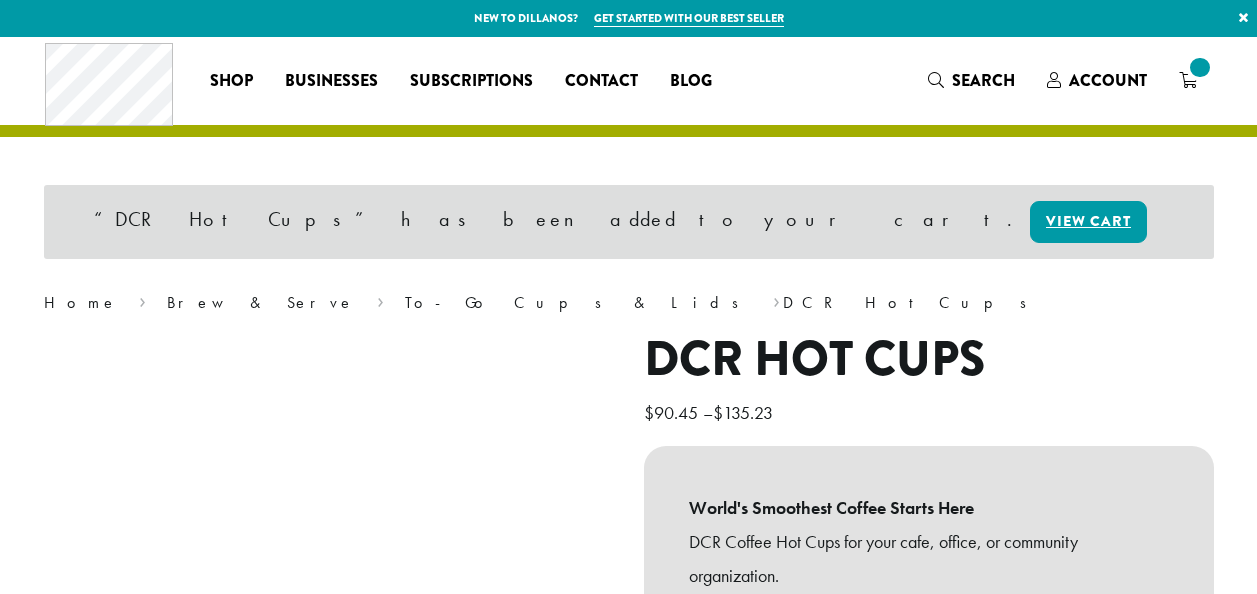 scroll, scrollTop: 0, scrollLeft: 0, axis: both 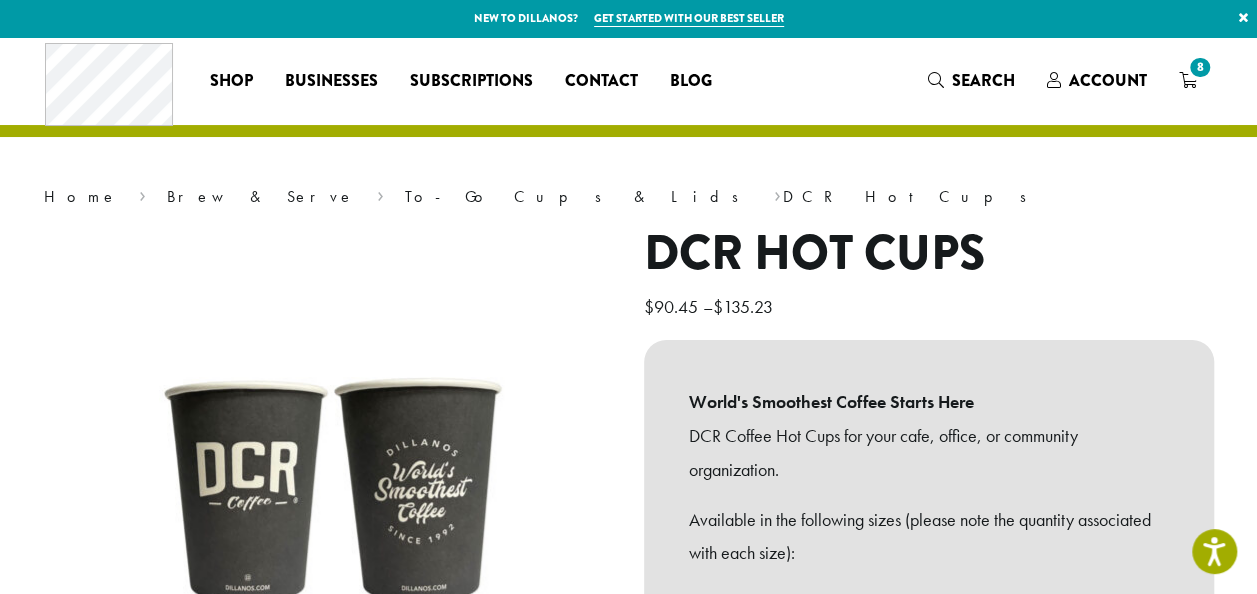 click on "“DCR Hot Cups” has been added to your cart.  View cart
Home   ›   Brew & Serve   ›   To-Go Cups & Lids   ›  DCR Hot Cups
DCR Hot Cups $ 90.45  –  $ 135.23
World's Smoothest Coffee Starts Here
DCR Coffee Hot Cups for your cafe, office, or community organization.
Available in the following sizes (please note the quantity associated with each size):
24 oz (500 ct)
20 oz (800 ct)
16 oz (1,000 ct)
12 oz (1,000 ct)
8 oz (1,000 ct)
Compatible with  Hot Cup Lids (Black) .
Cup Size
****** ****** ******* ****** ******* ******* ******* ******* ******* ******* ******* ******* ******* ******* ******* ******* 12 oz |  $115.50  $103.95 Clear Selection
$ 115.50   Original price was: $115.50. $ 103.95 Current price is: $103.95.
How To Buy" at bounding box center [629, 592] 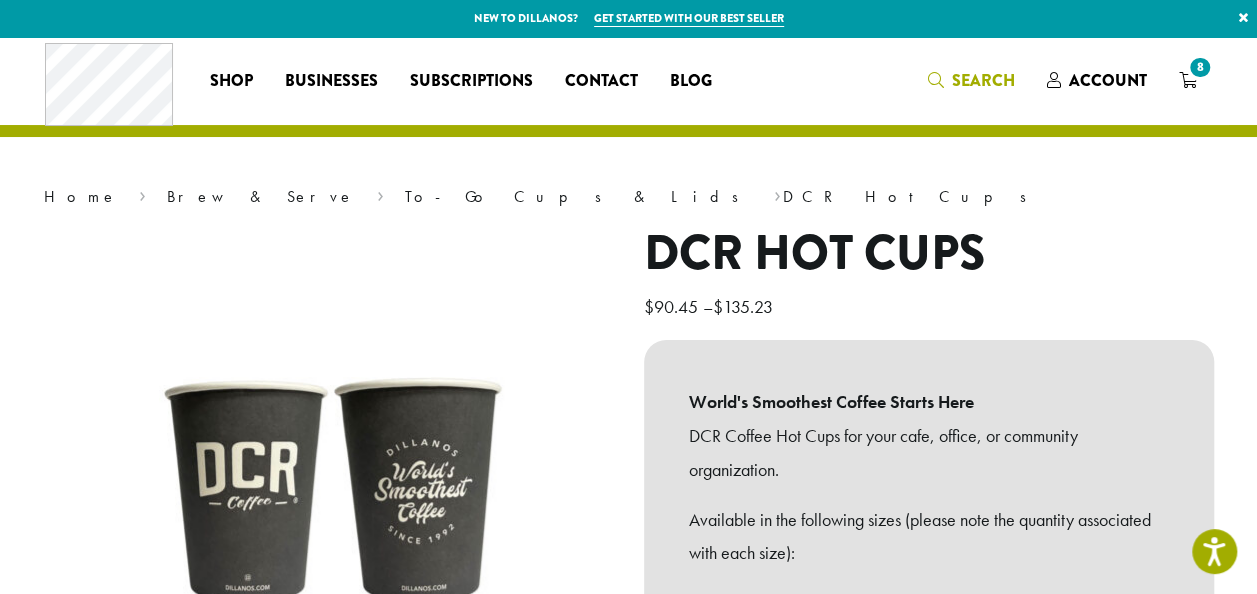 click at bounding box center (936, 80) 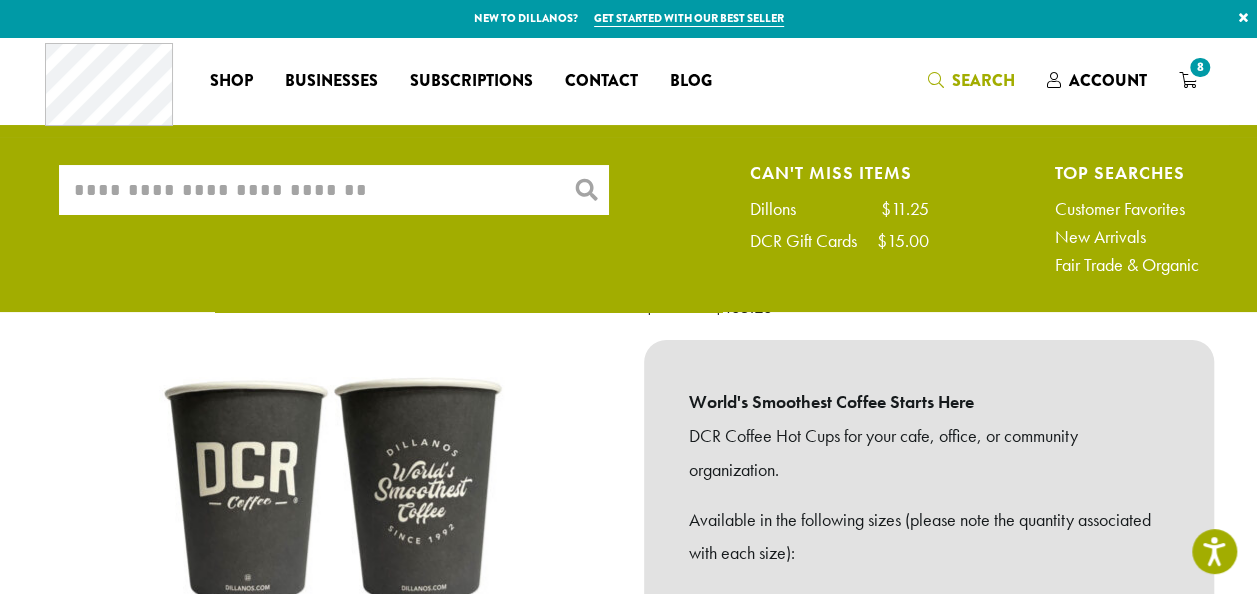 click on "What are you searching for?" at bounding box center [334, 190] 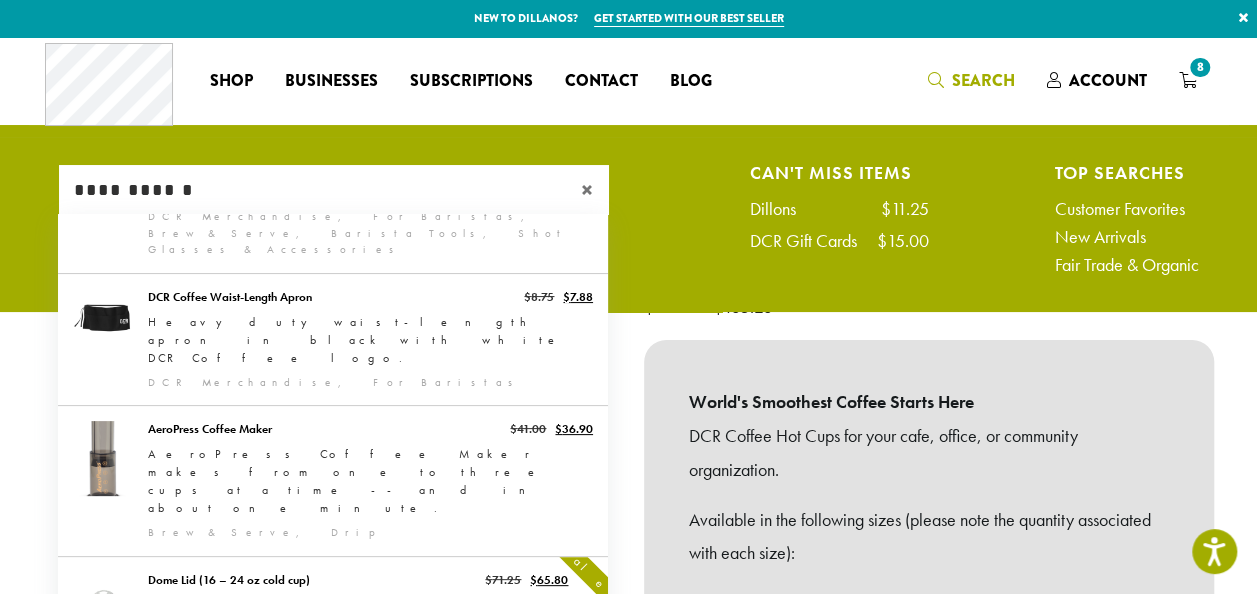 scroll, scrollTop: 700, scrollLeft: 0, axis: vertical 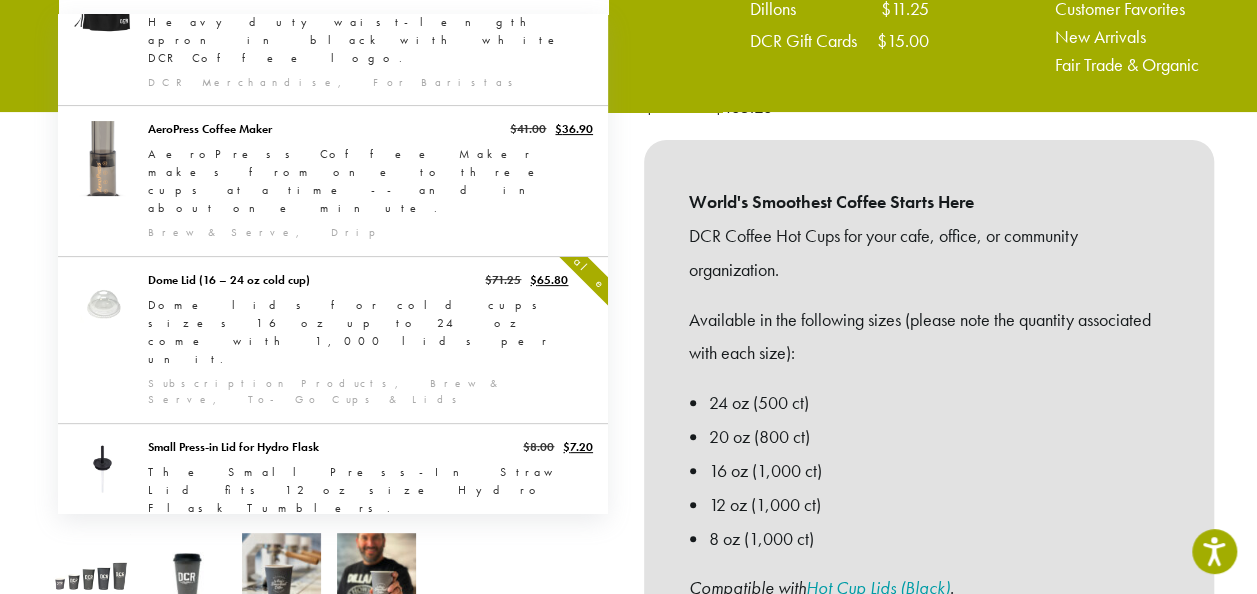 type on "**********" 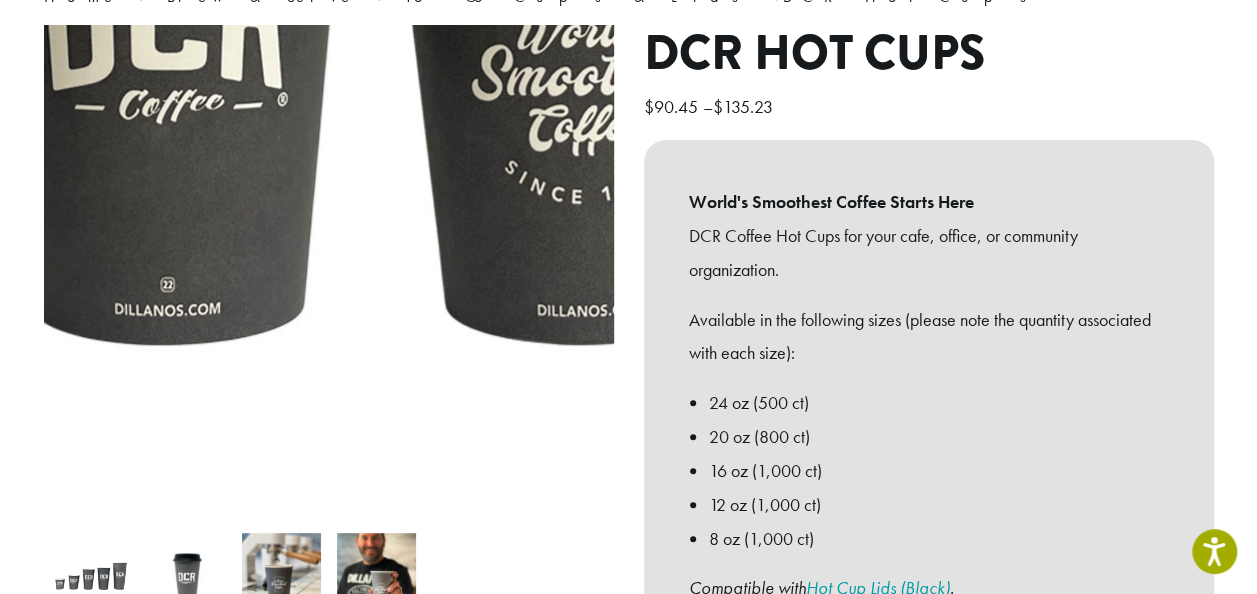 scroll, scrollTop: 164, scrollLeft: 0, axis: vertical 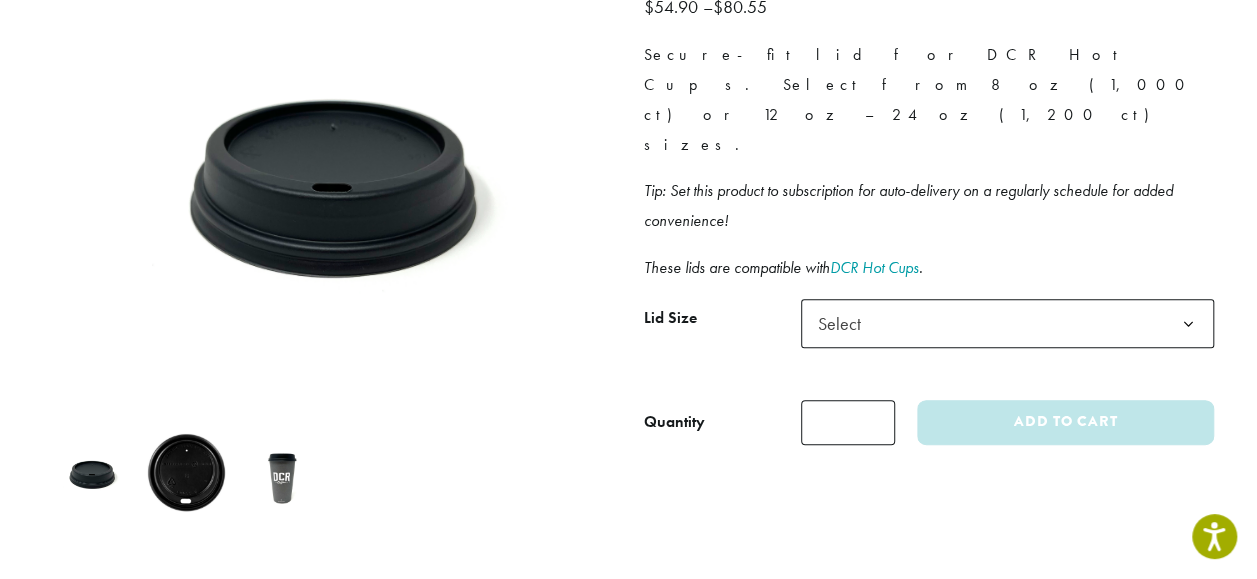 click on "Select" 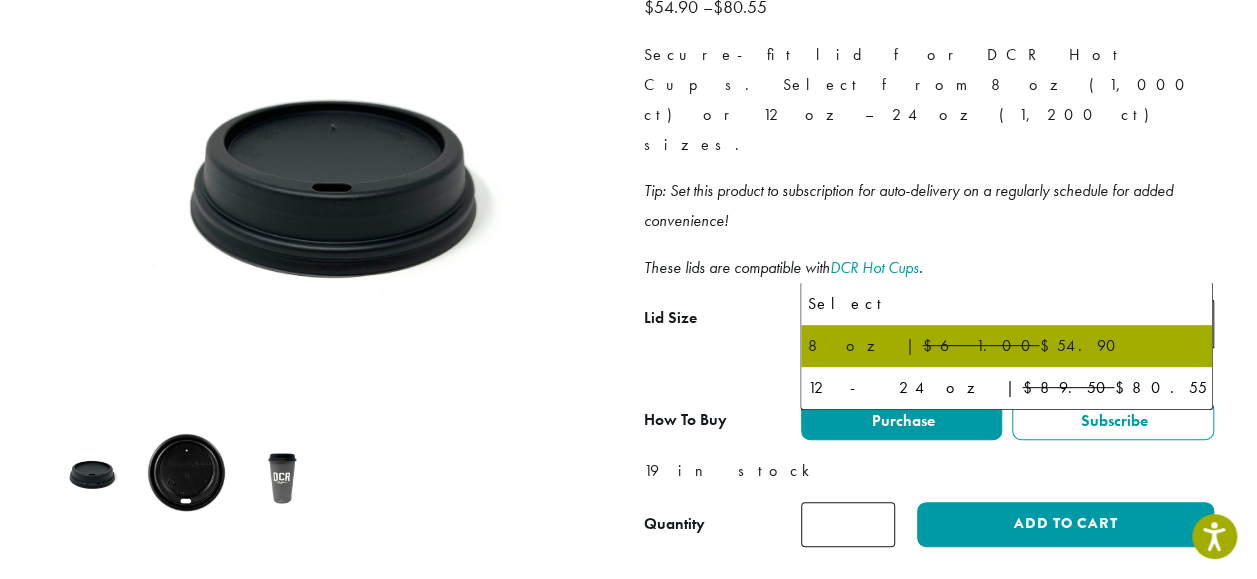 click on "8 oz |  $61.00  $54.90" 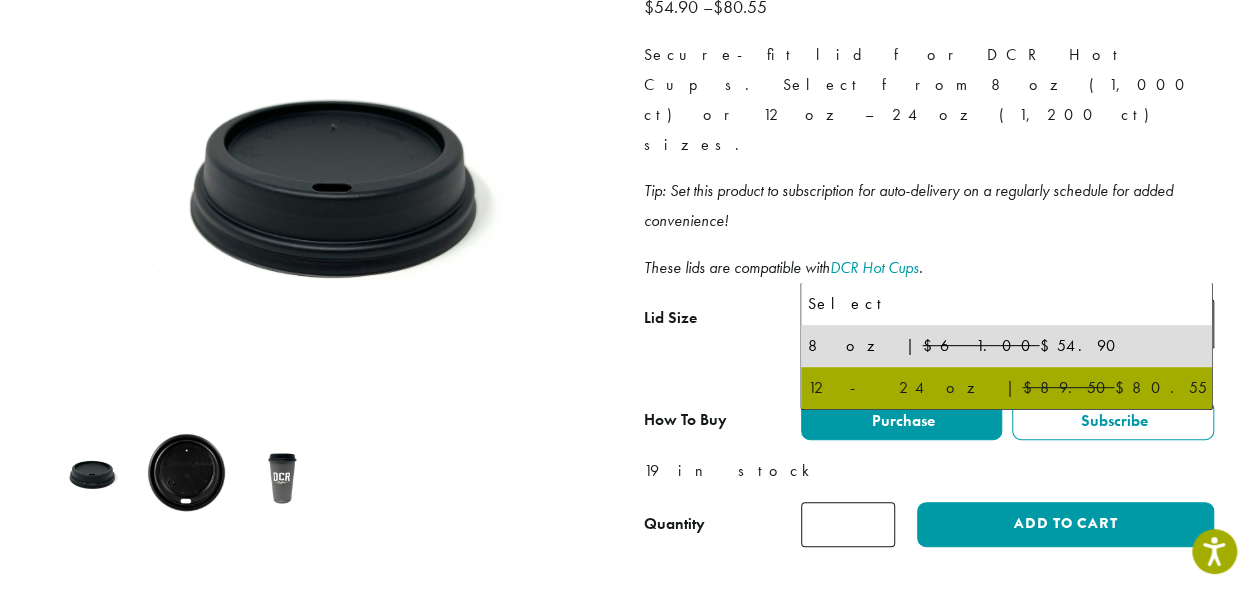 select on "********" 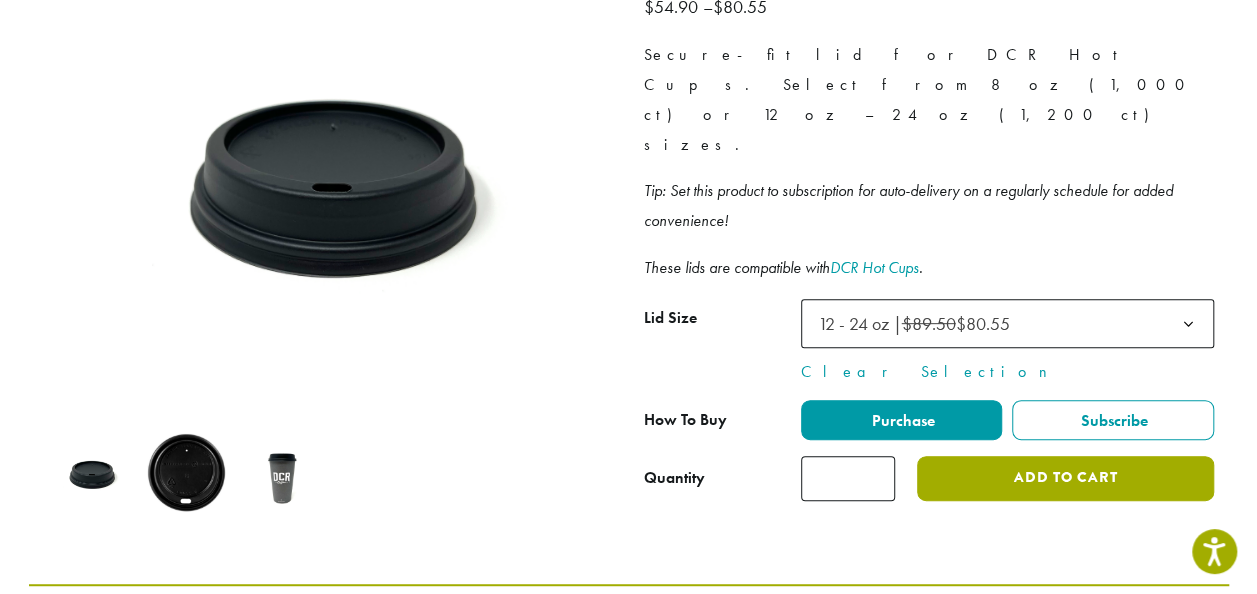 click on "Add to cart" 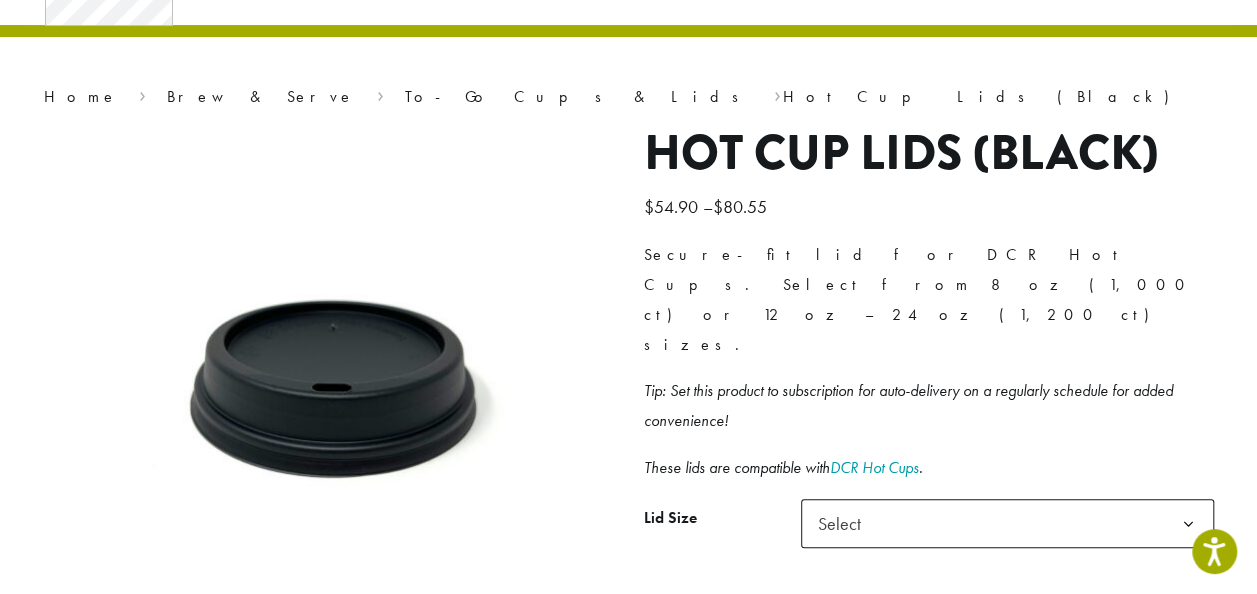 scroll, scrollTop: 100, scrollLeft: 0, axis: vertical 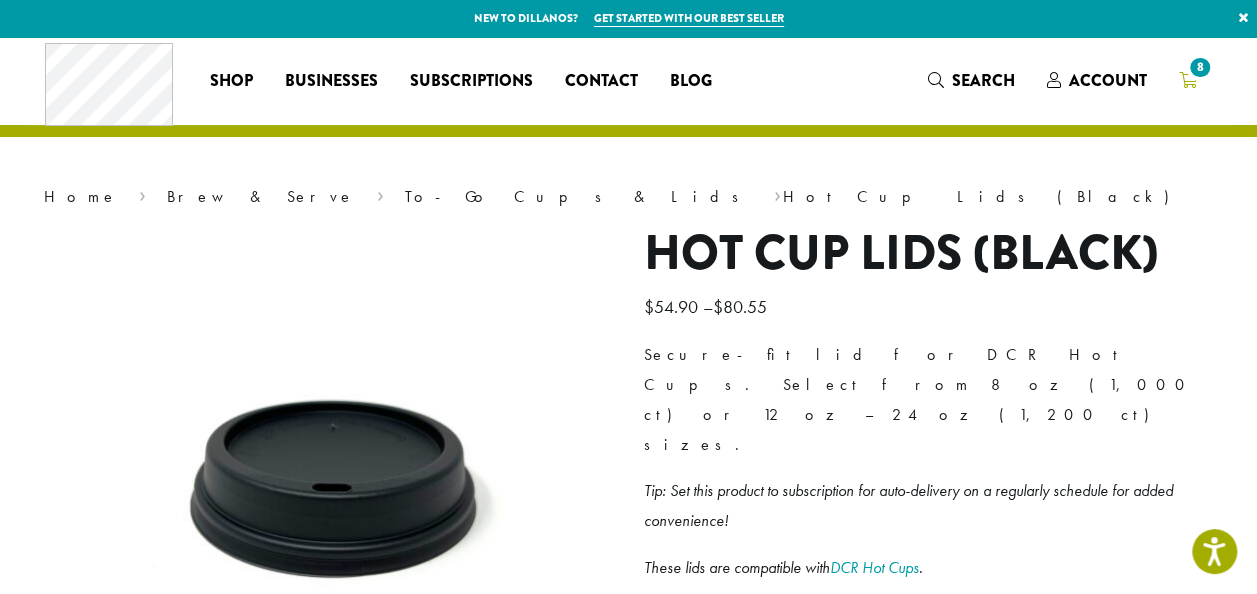 click on "8" at bounding box center (1199, 67) 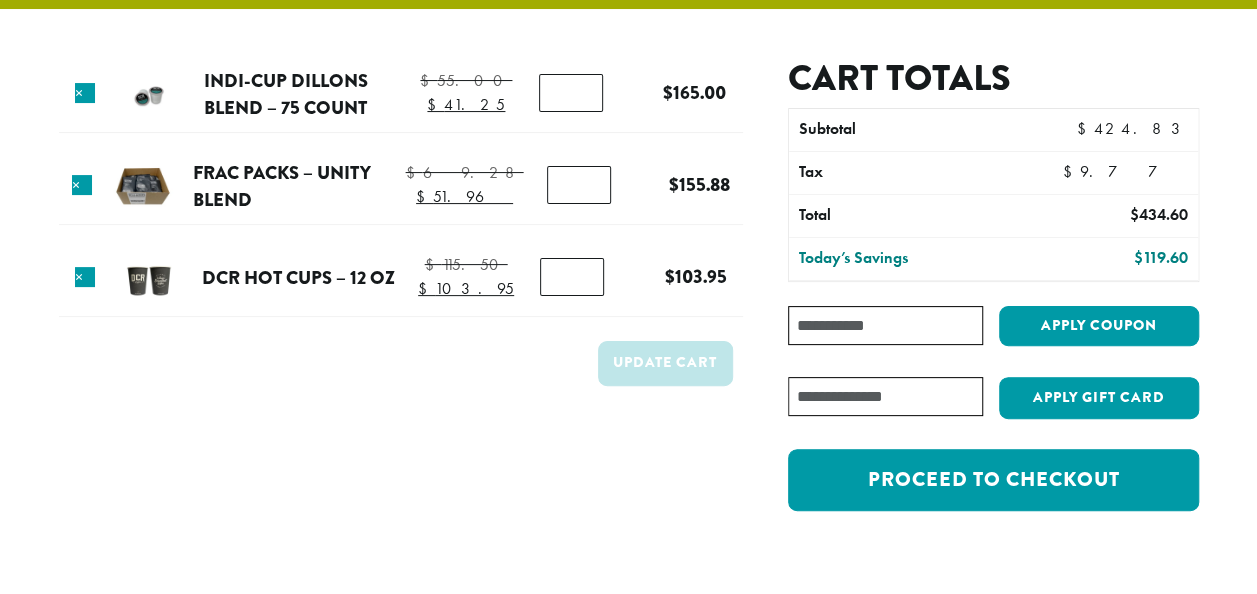 scroll, scrollTop: 0, scrollLeft: 0, axis: both 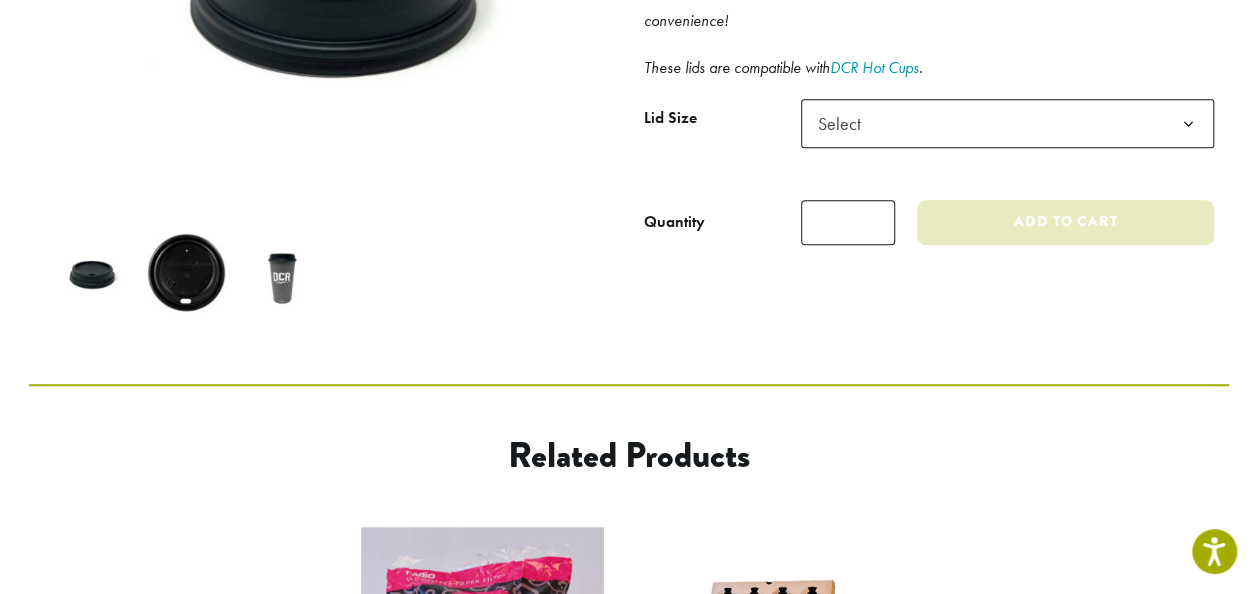 click on "Add to cart" 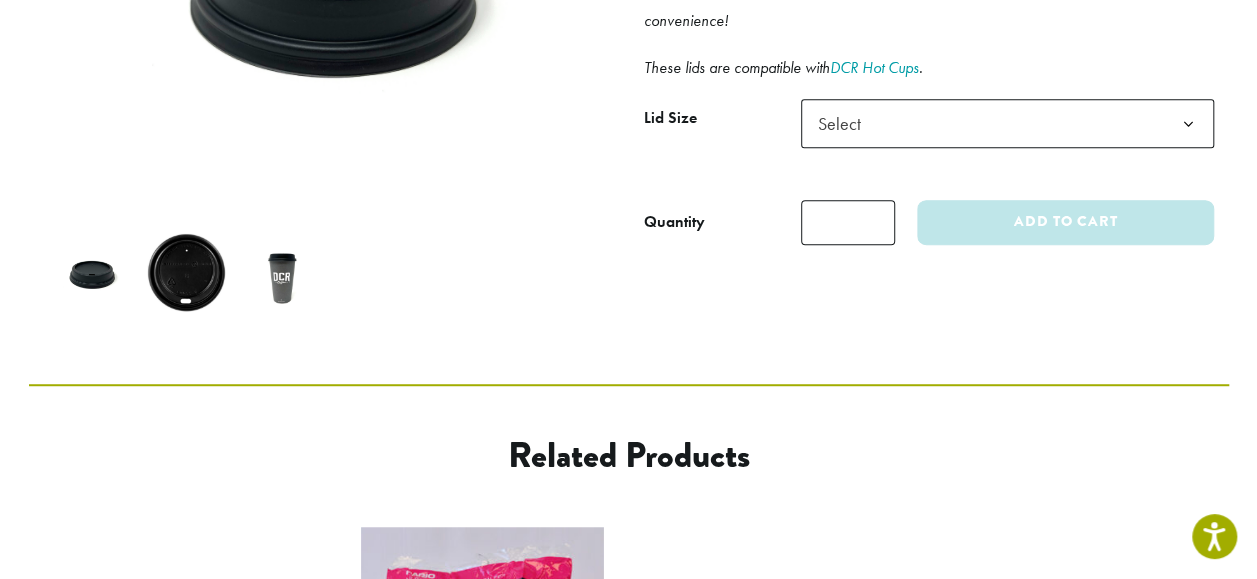 click on "Select" 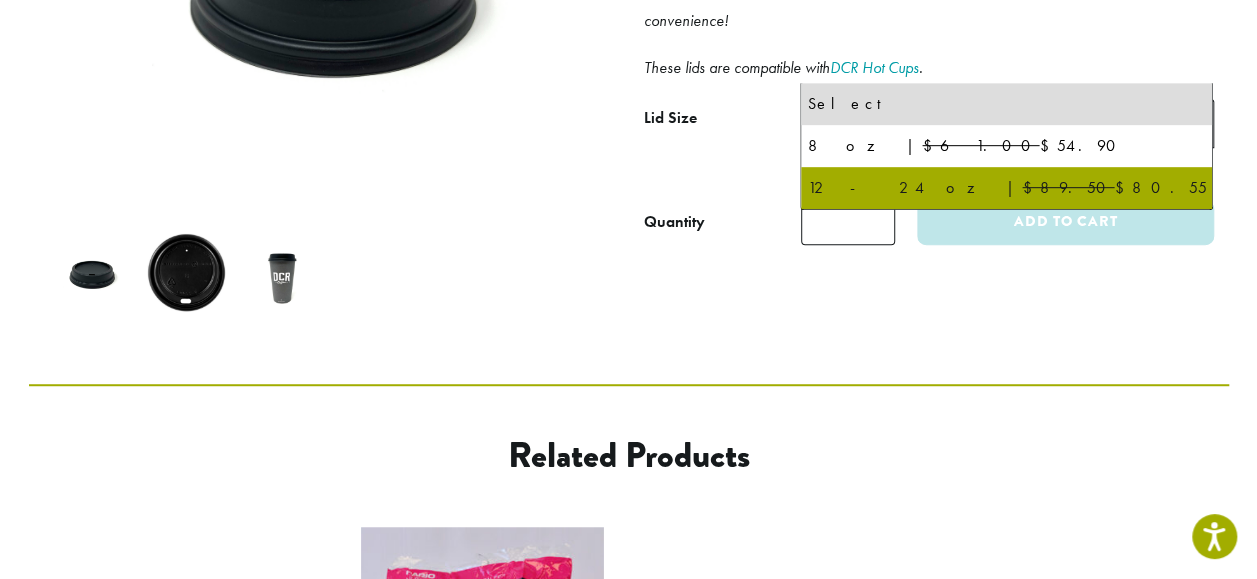 select on "********" 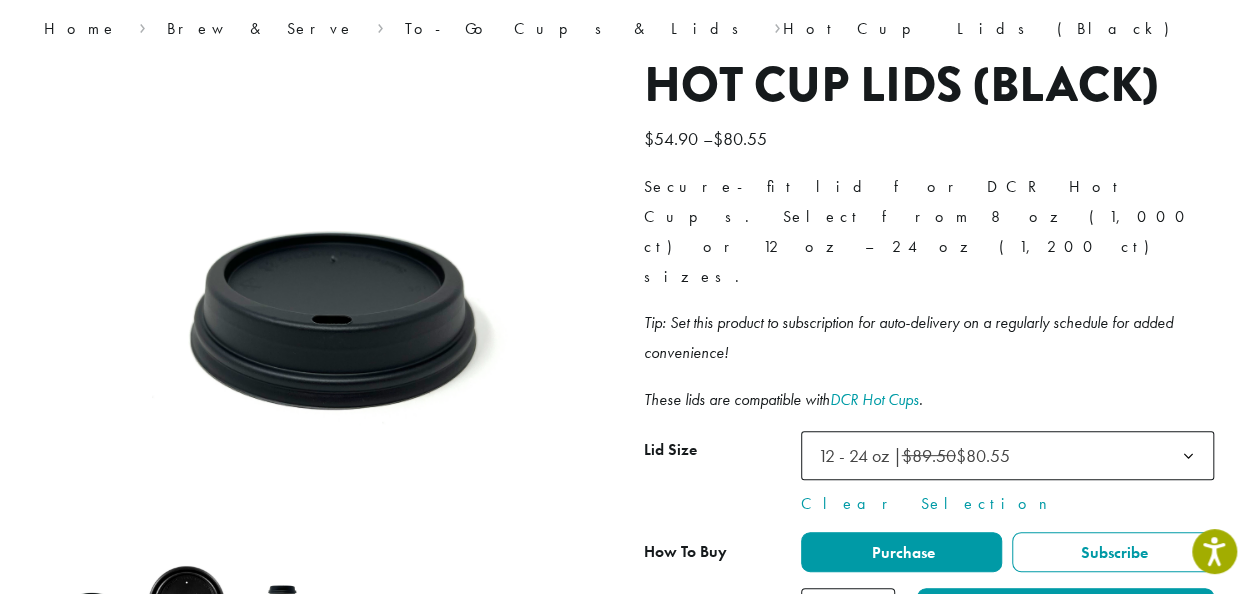 scroll, scrollTop: 200, scrollLeft: 0, axis: vertical 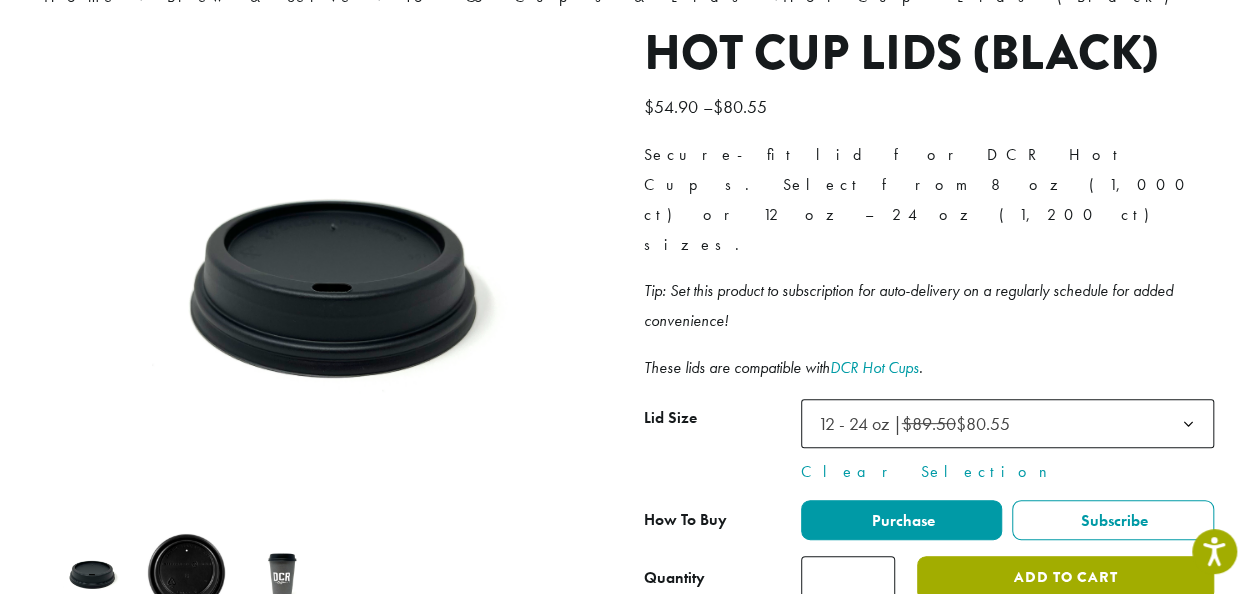 click on "Add to cart" 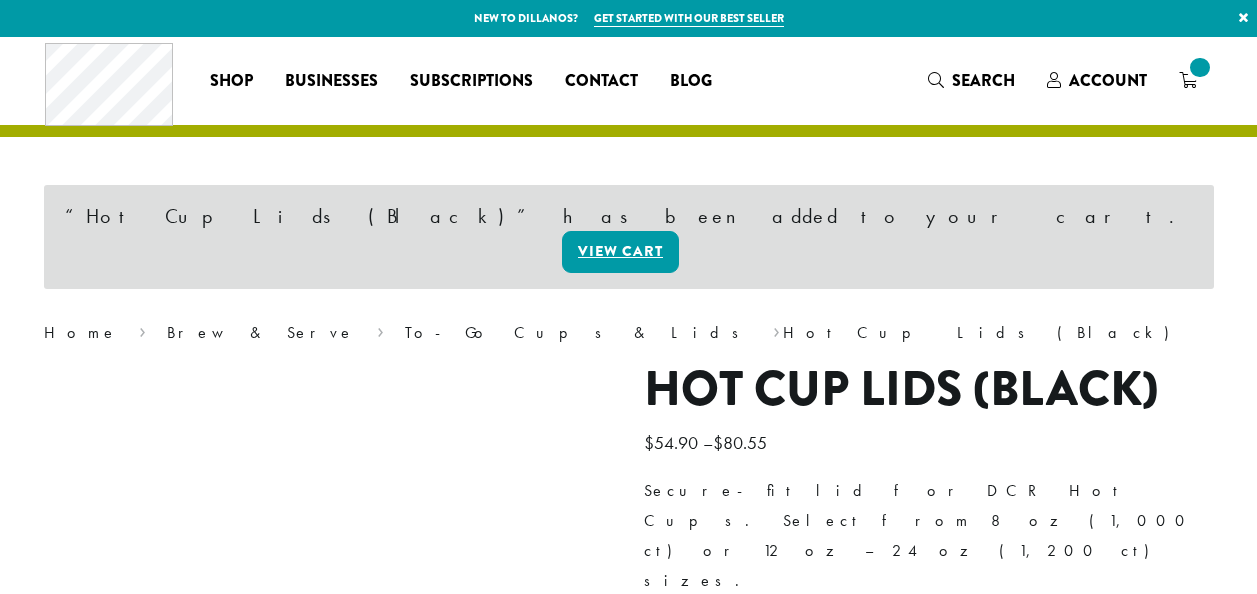 scroll, scrollTop: 0, scrollLeft: 0, axis: both 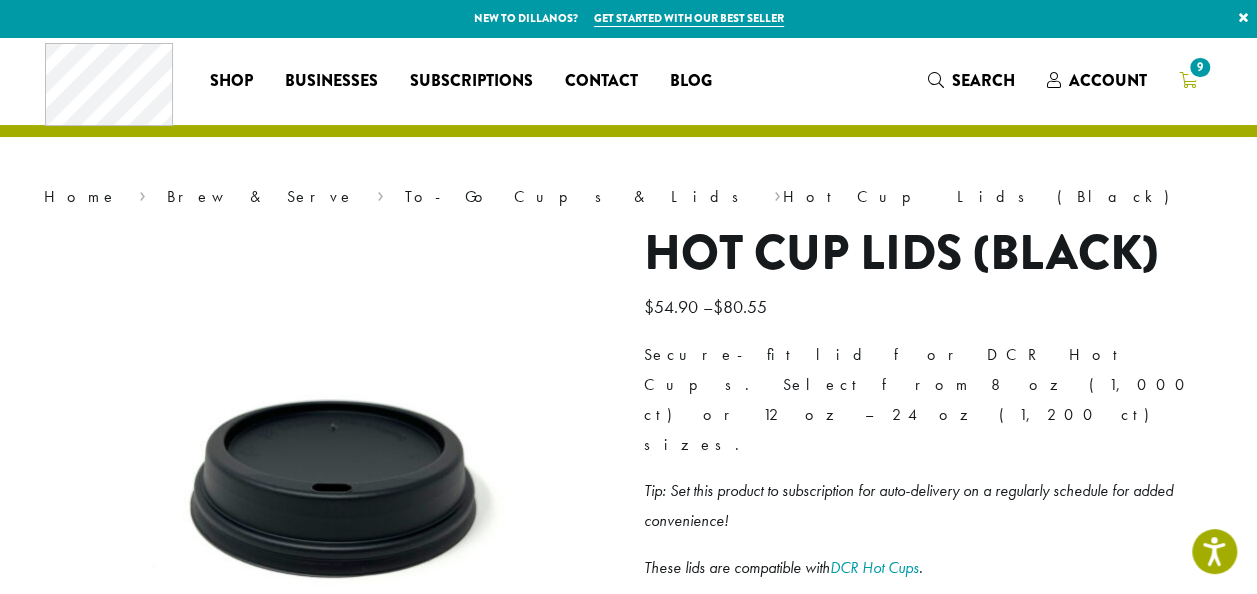click on "9" at bounding box center (1188, 80) 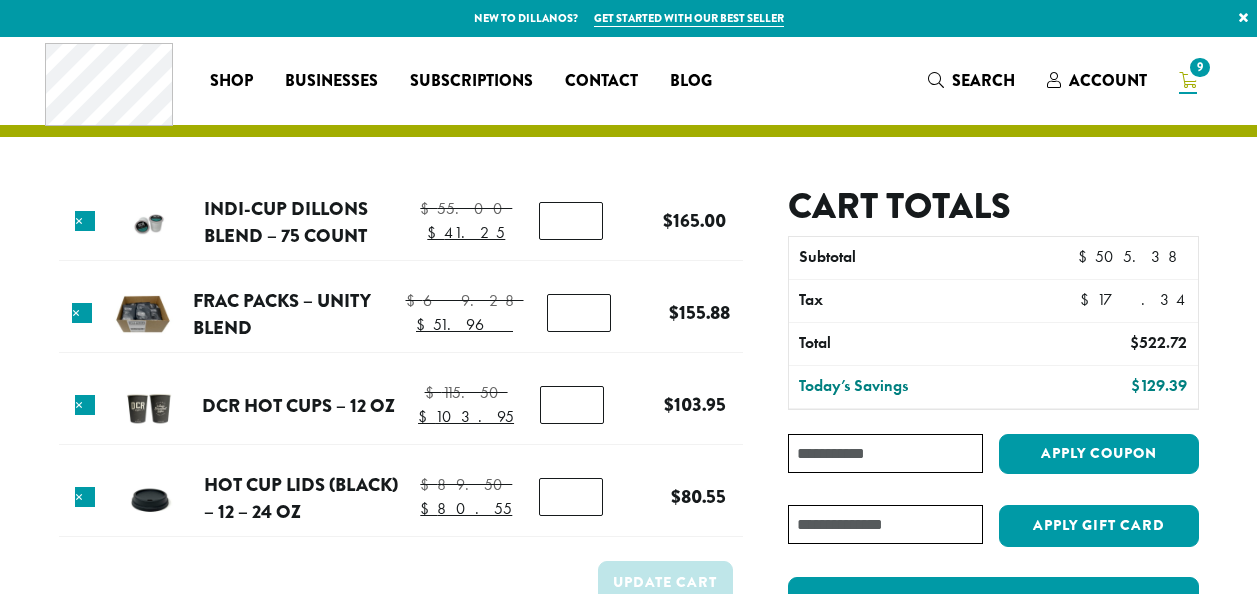 scroll, scrollTop: 0, scrollLeft: 0, axis: both 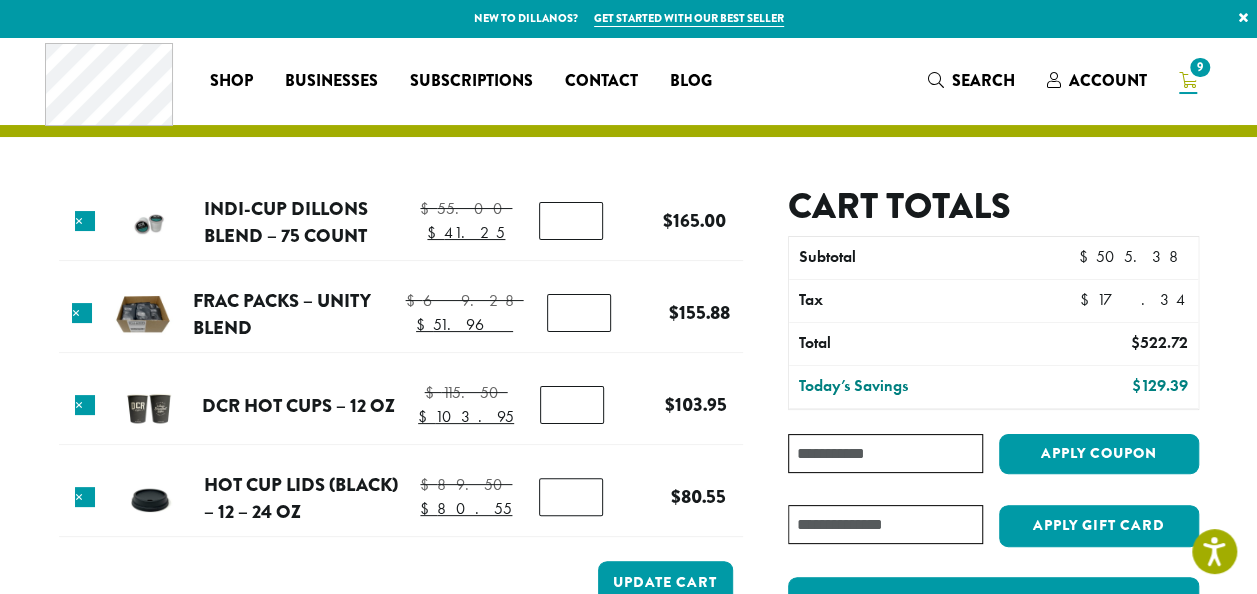 type on "*" 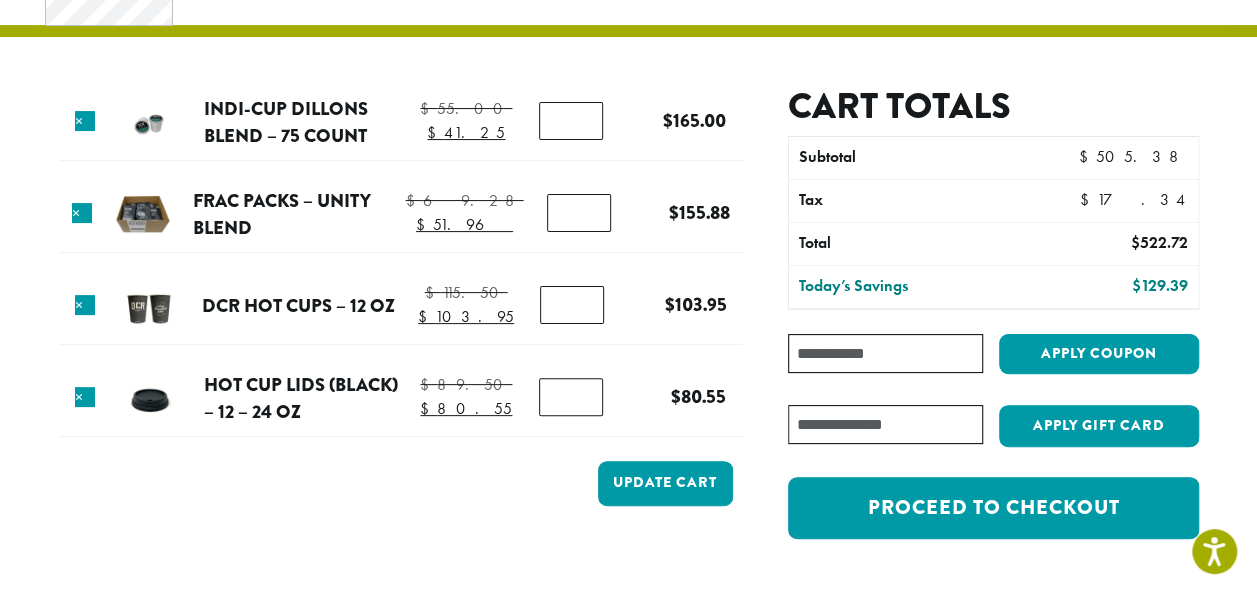 scroll, scrollTop: 200, scrollLeft: 0, axis: vertical 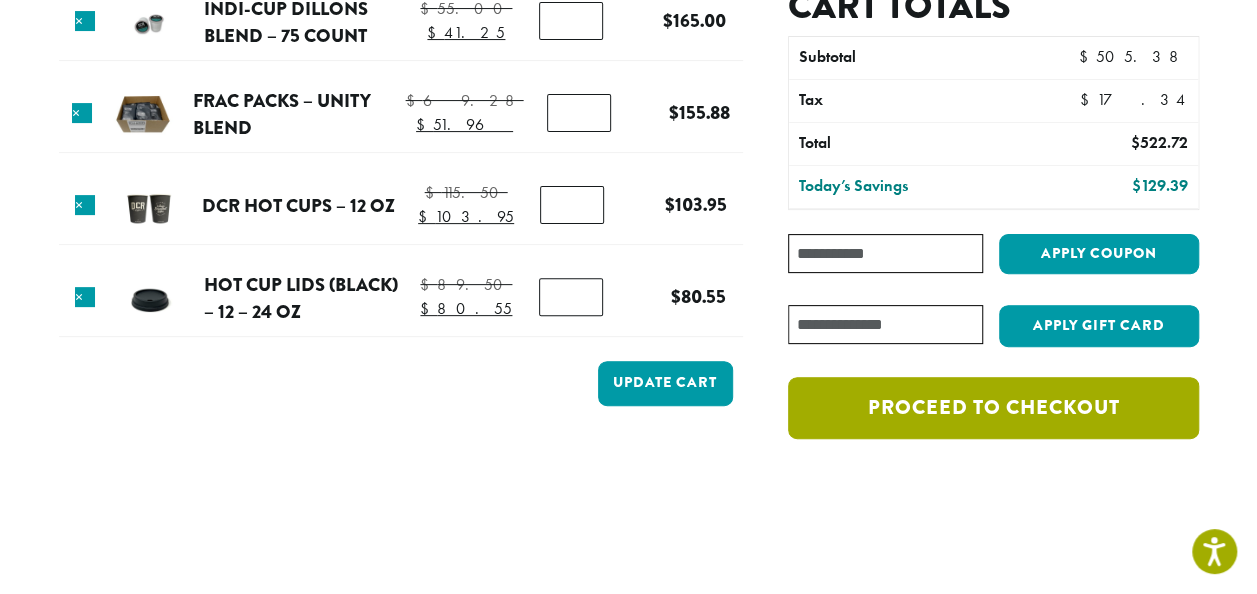click on "Proceed to checkout" at bounding box center (993, 408) 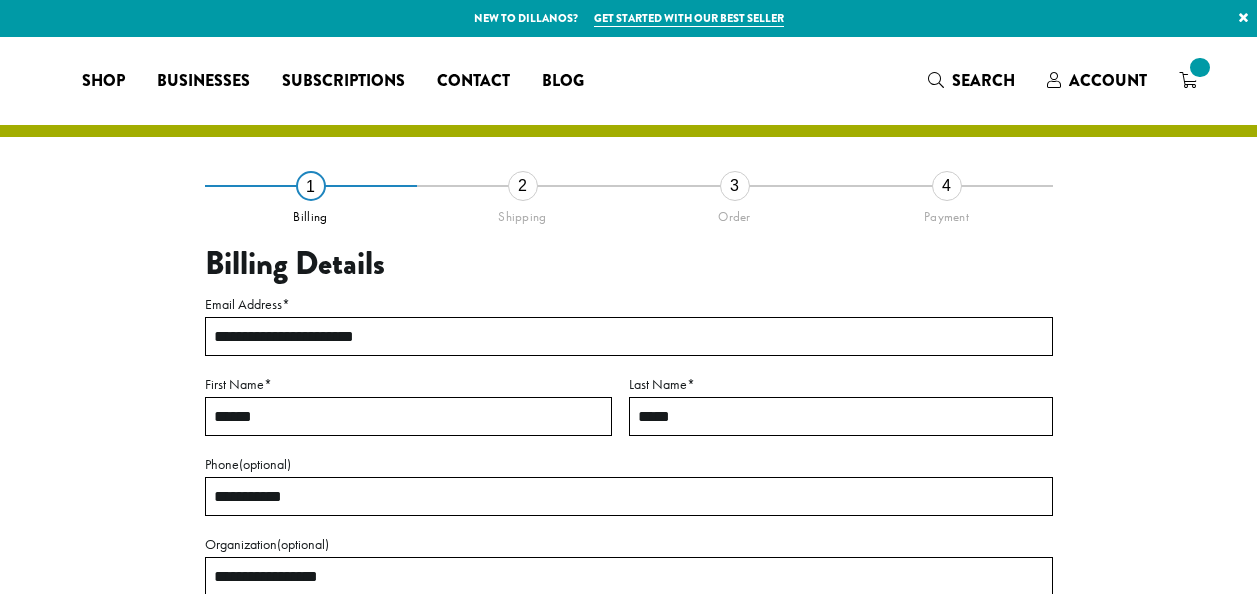 select on "**" 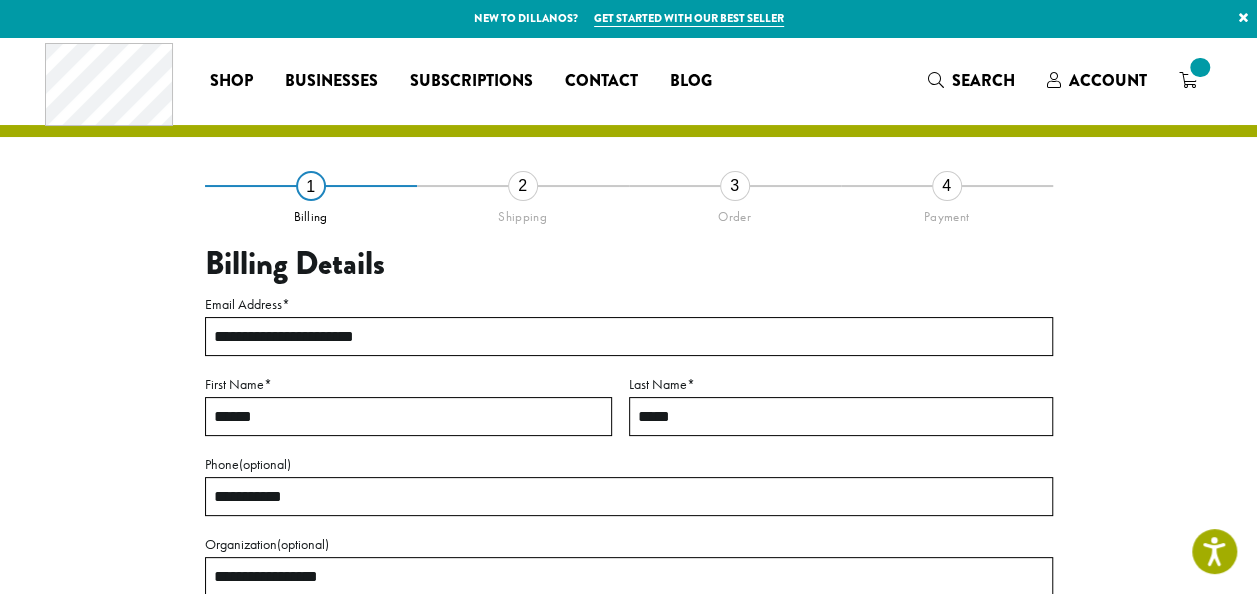 scroll, scrollTop: 0, scrollLeft: 0, axis: both 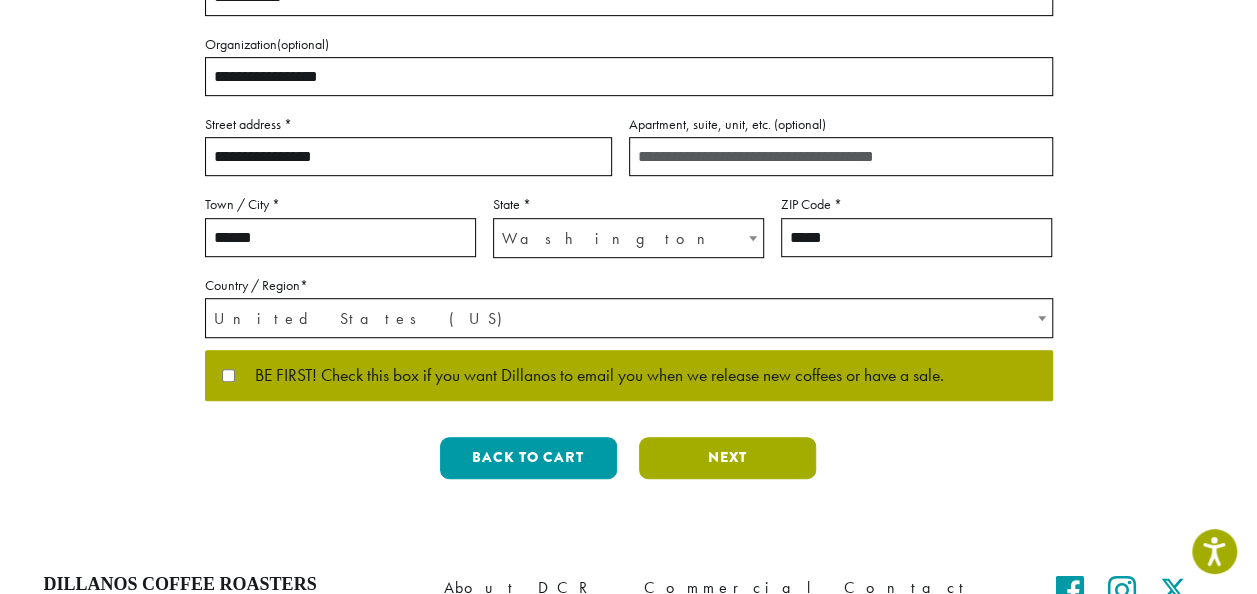 click on "Next" at bounding box center (727, 458) 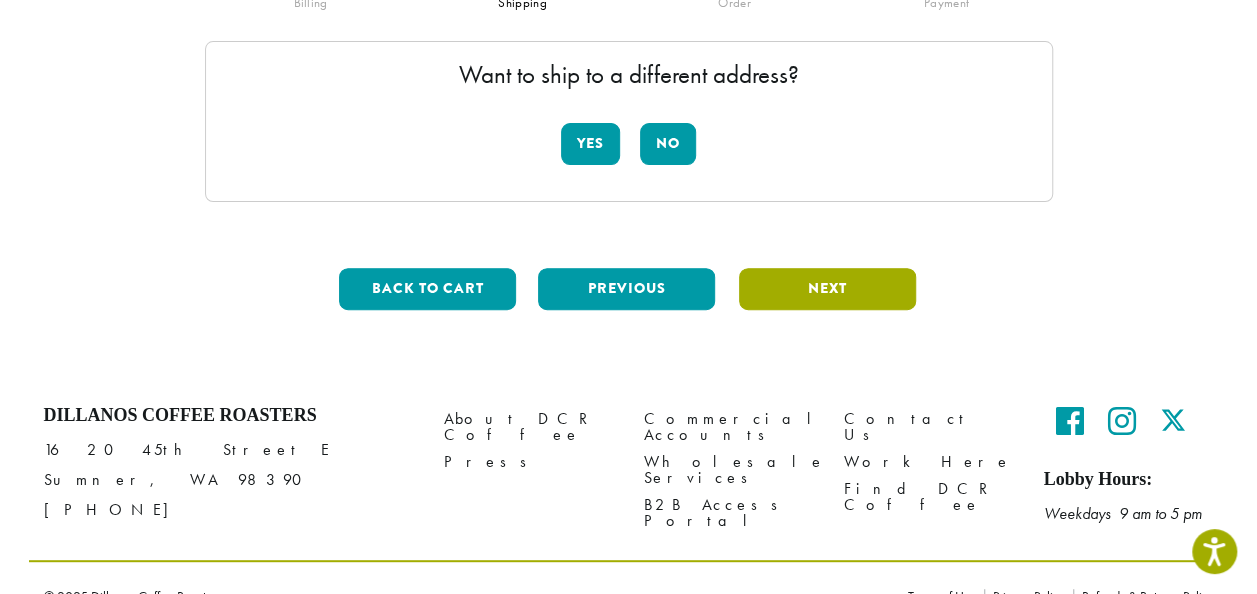 scroll, scrollTop: 248, scrollLeft: 0, axis: vertical 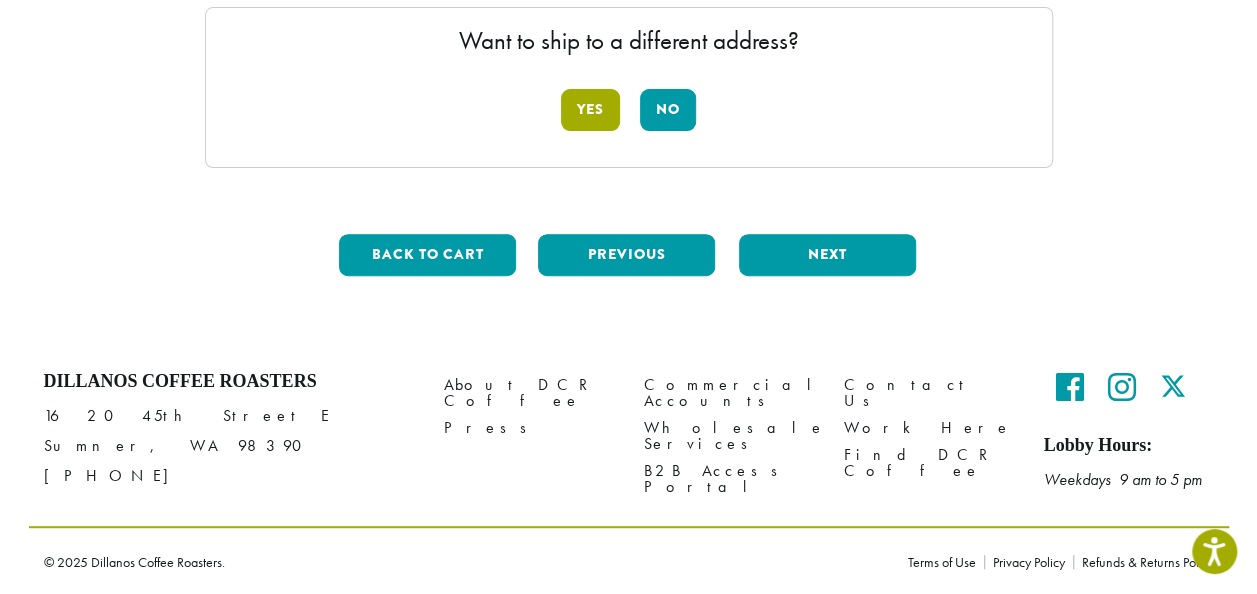 click on "Yes" at bounding box center [590, 110] 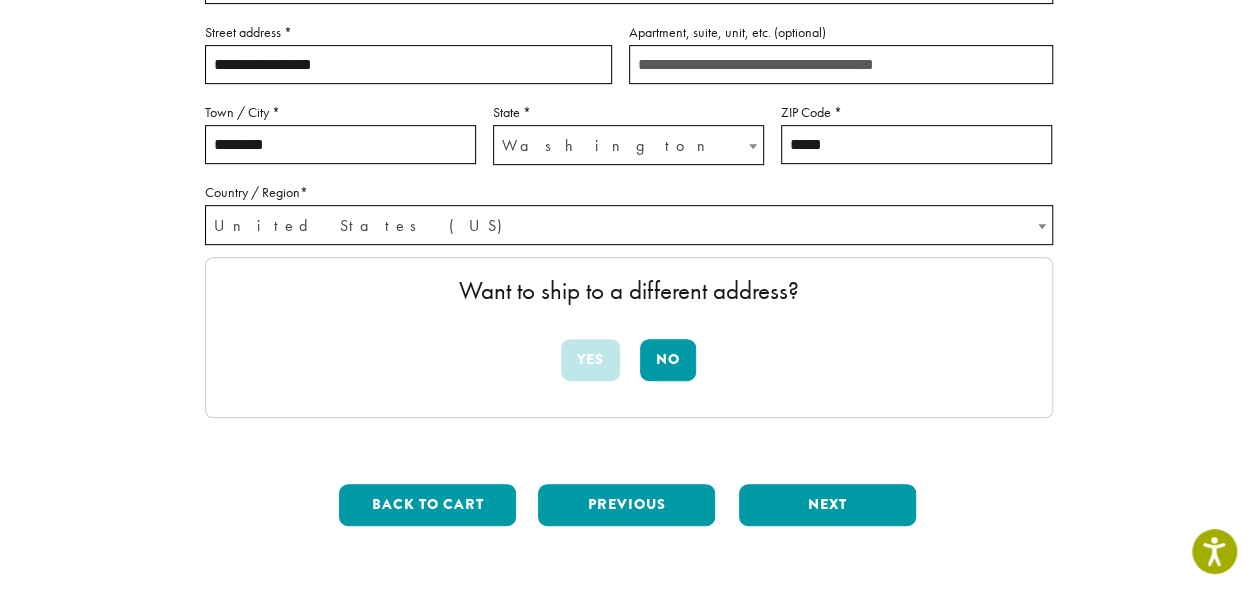 scroll, scrollTop: 500, scrollLeft: 0, axis: vertical 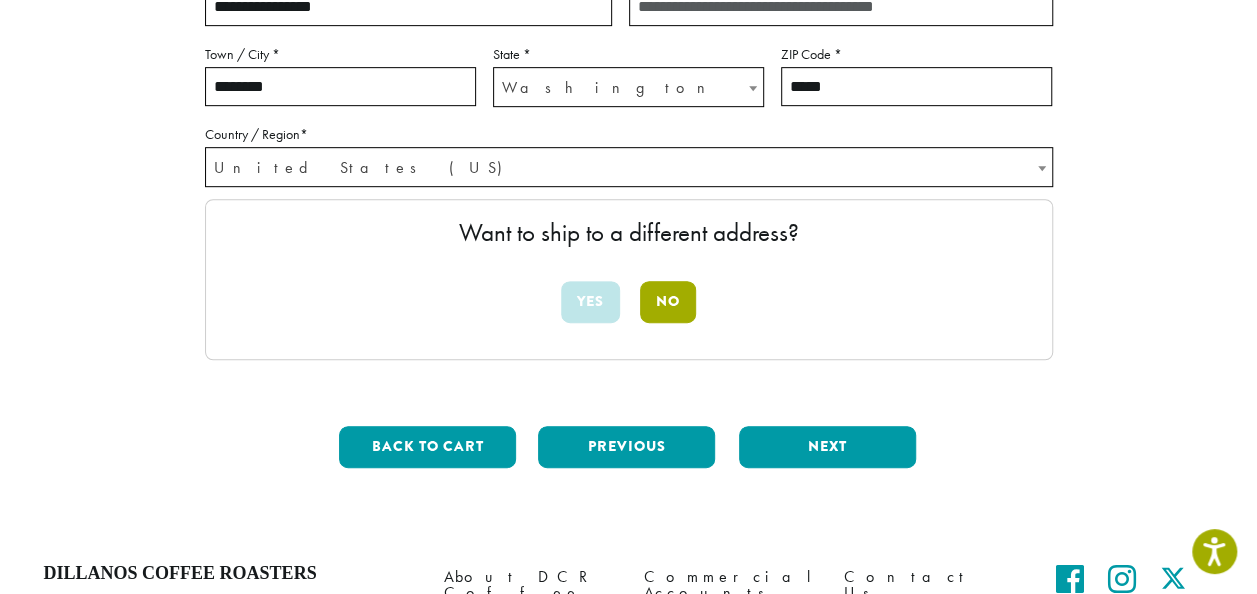 click on "No" at bounding box center [668, 302] 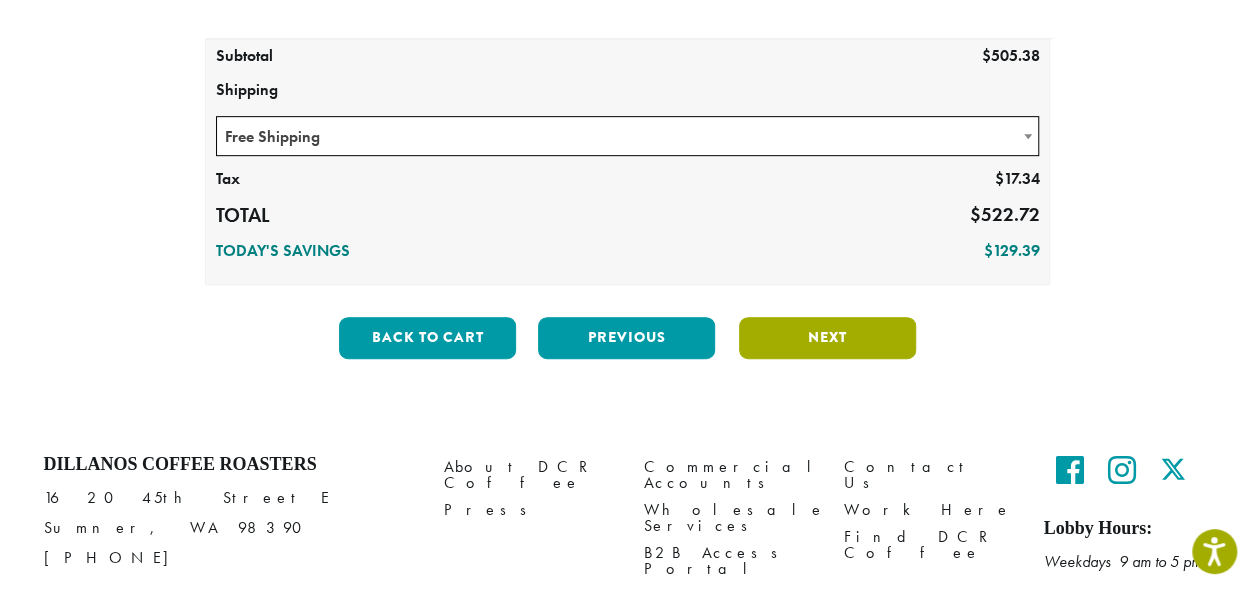 scroll, scrollTop: 500, scrollLeft: 0, axis: vertical 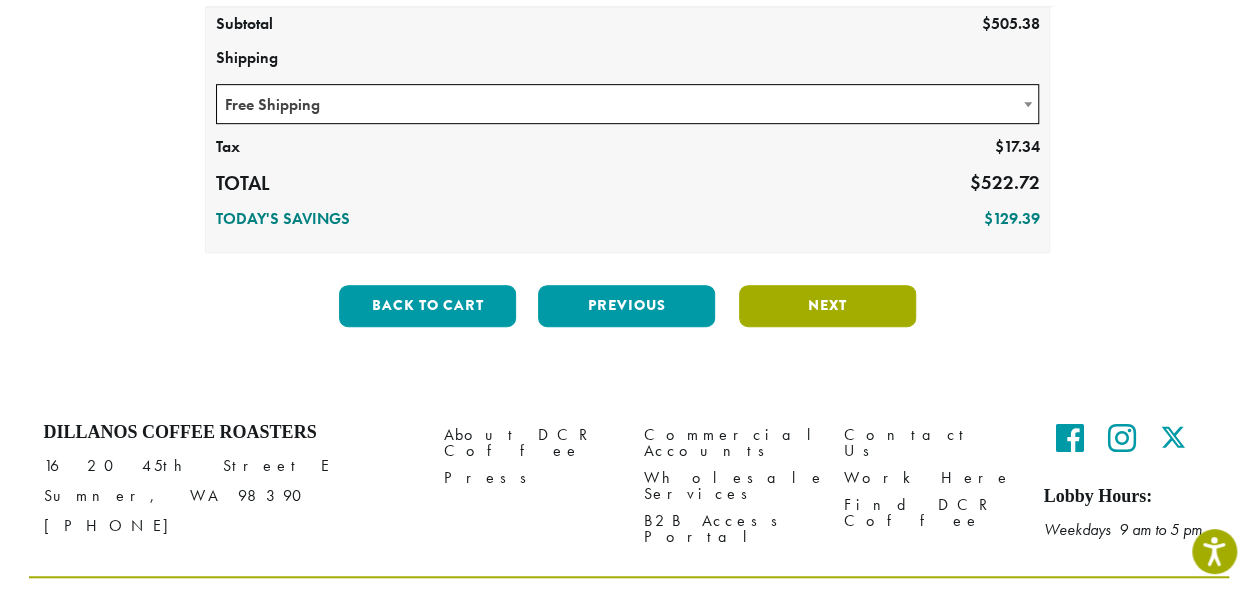 click on "Next" at bounding box center (827, 306) 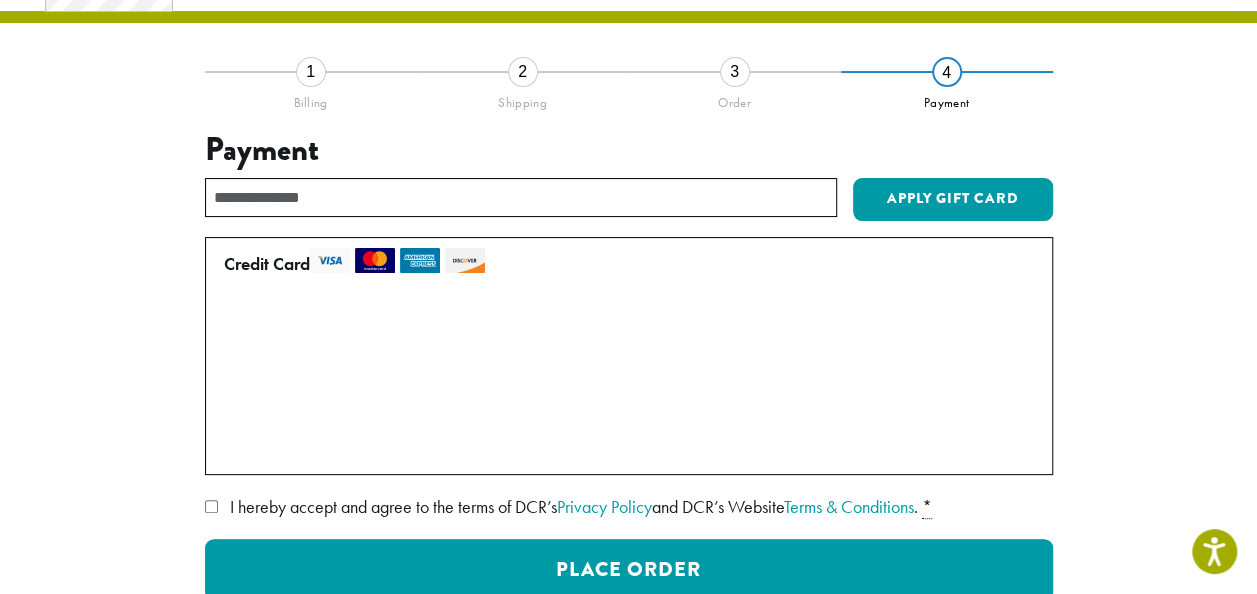 scroll, scrollTop: 214, scrollLeft: 0, axis: vertical 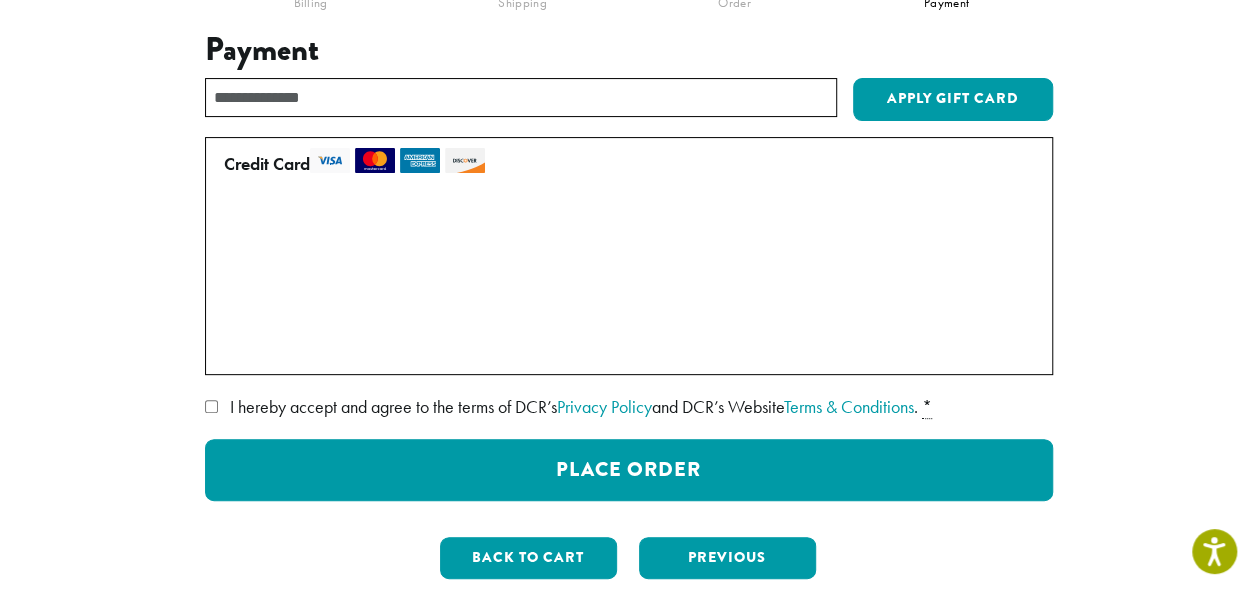 click on "Use a new card" at bounding box center (625, 347) 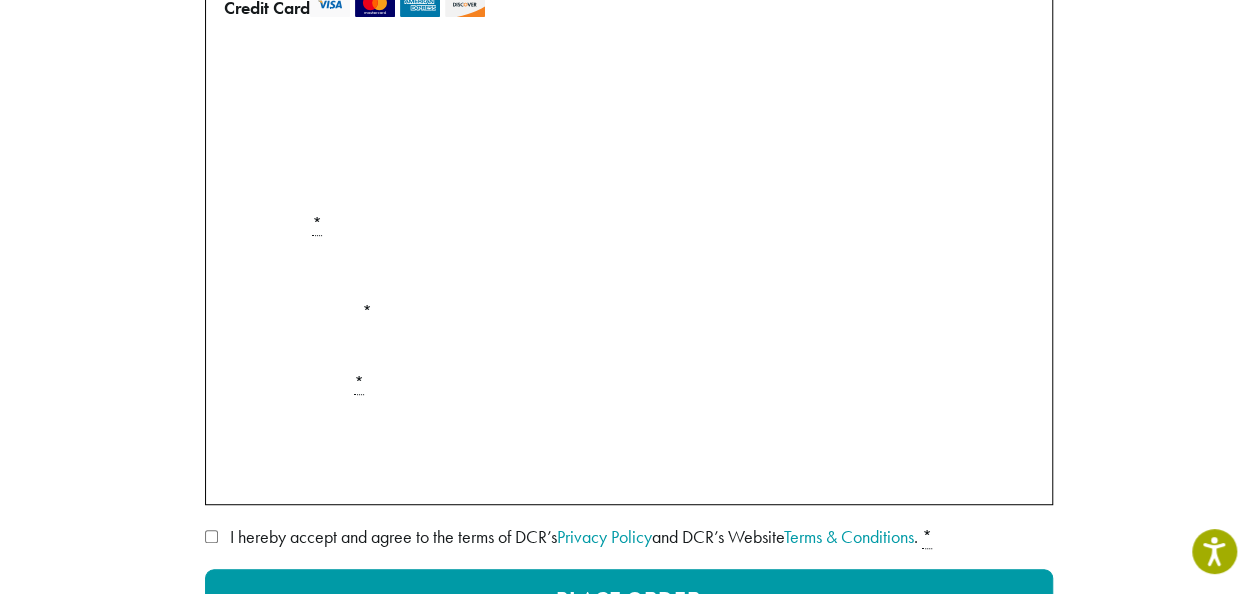 scroll, scrollTop: 414, scrollLeft: 0, axis: vertical 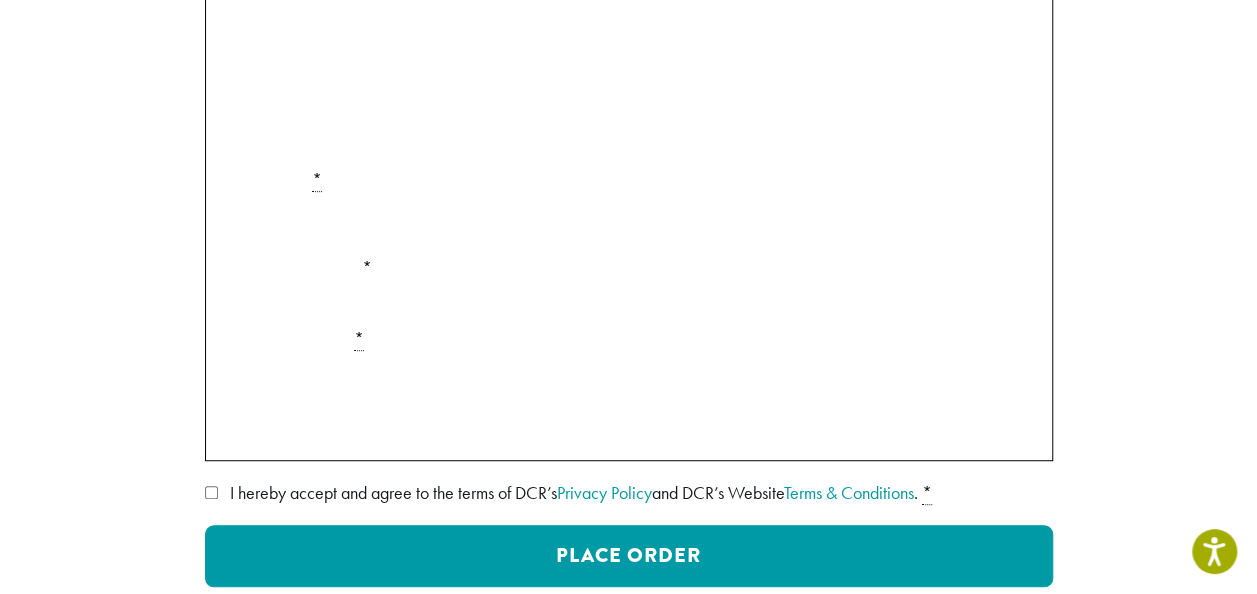 click at bounding box center (629, 224) 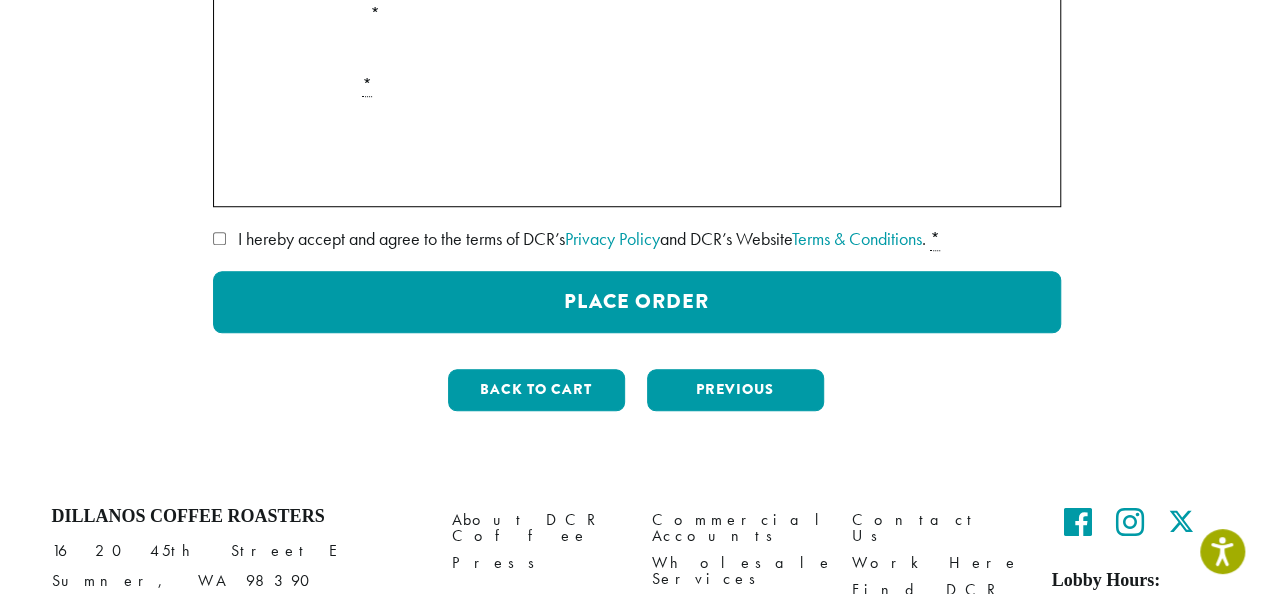 scroll, scrollTop: 714, scrollLeft: 0, axis: vertical 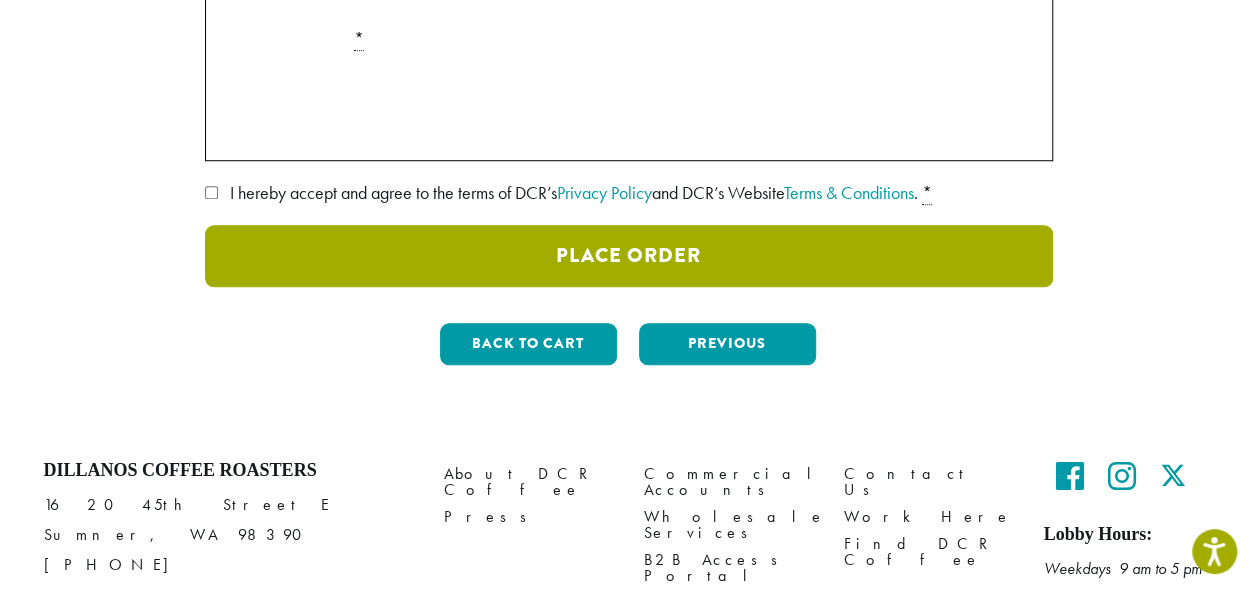 click on "Place Order" at bounding box center [629, 256] 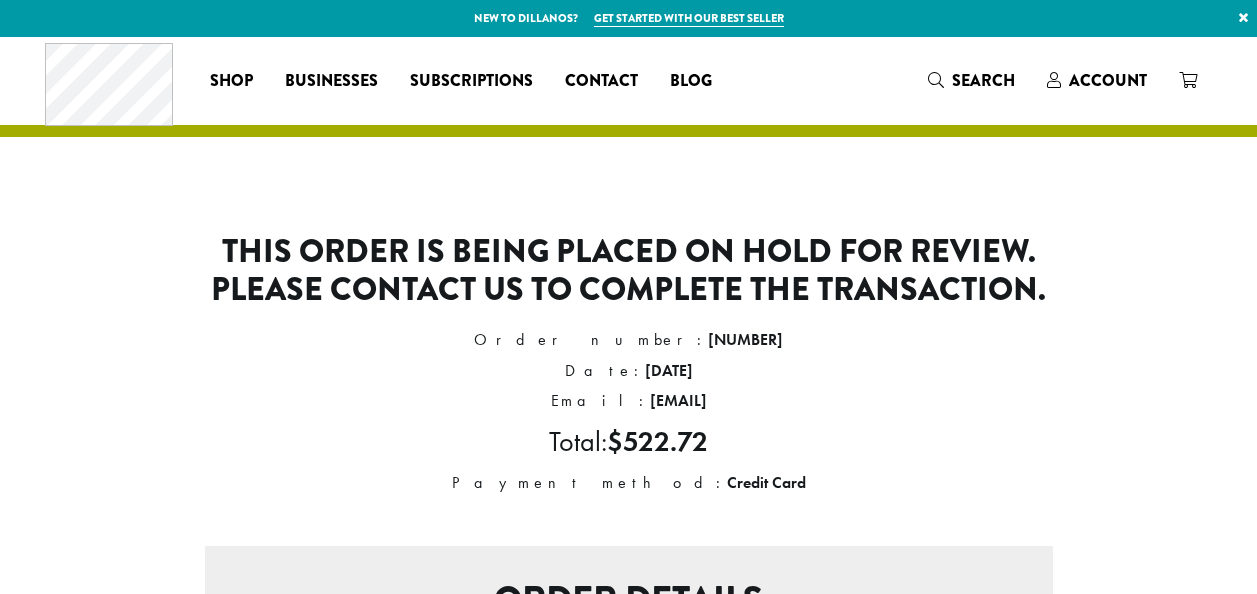 scroll, scrollTop: 0, scrollLeft: 0, axis: both 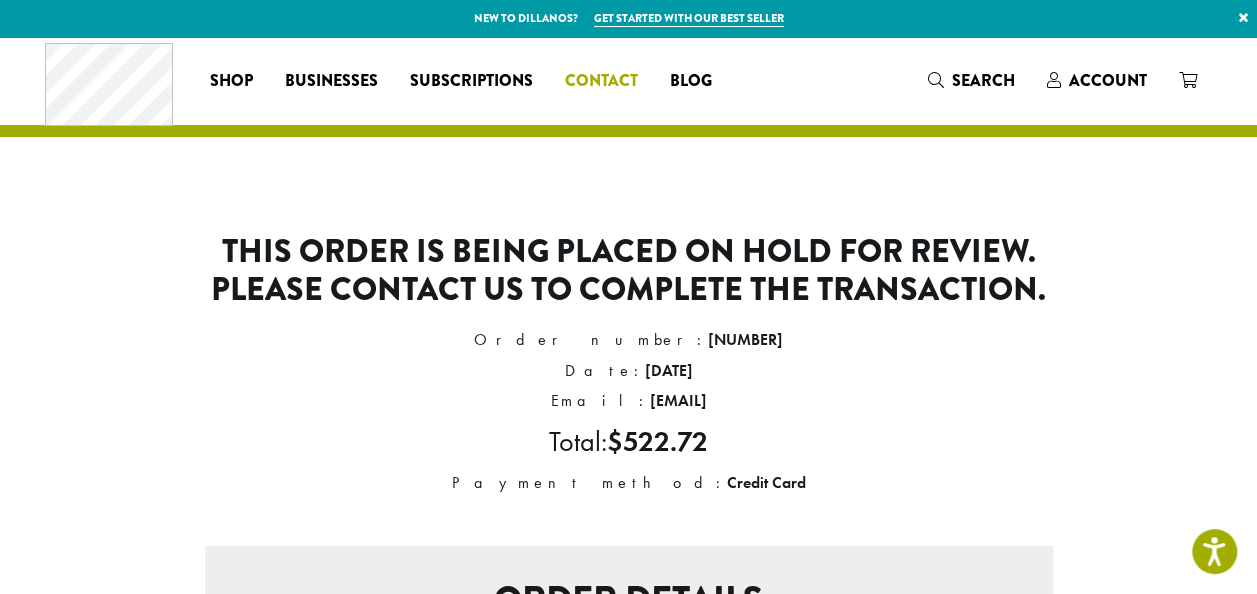 click on "Contact" at bounding box center [601, 81] 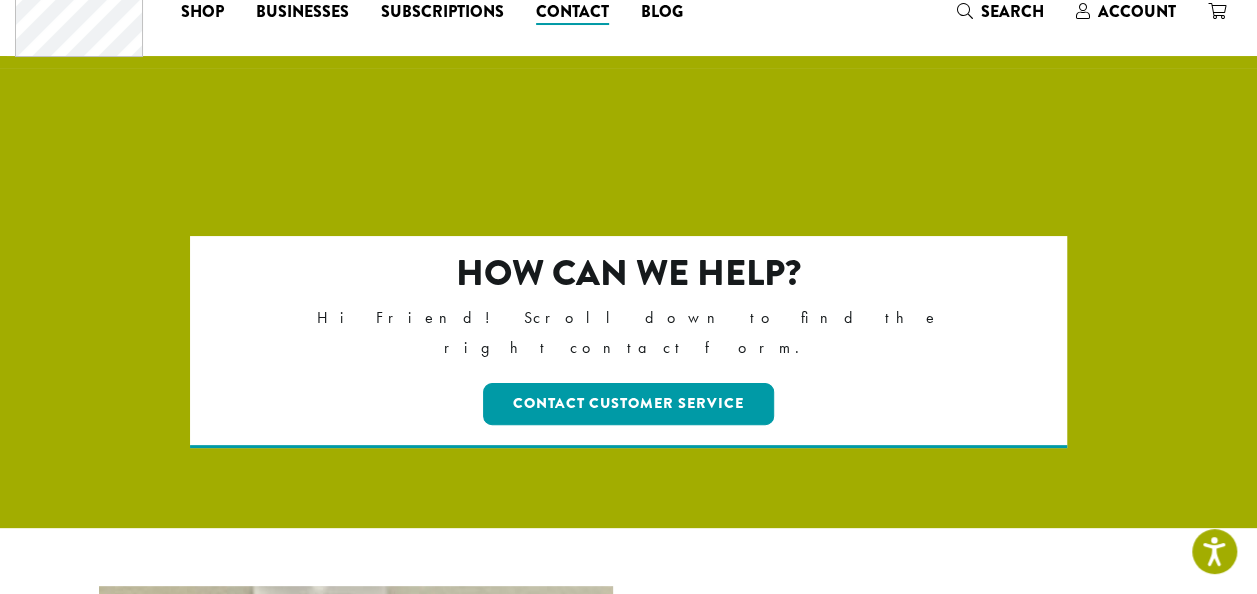 scroll, scrollTop: 100, scrollLeft: 0, axis: vertical 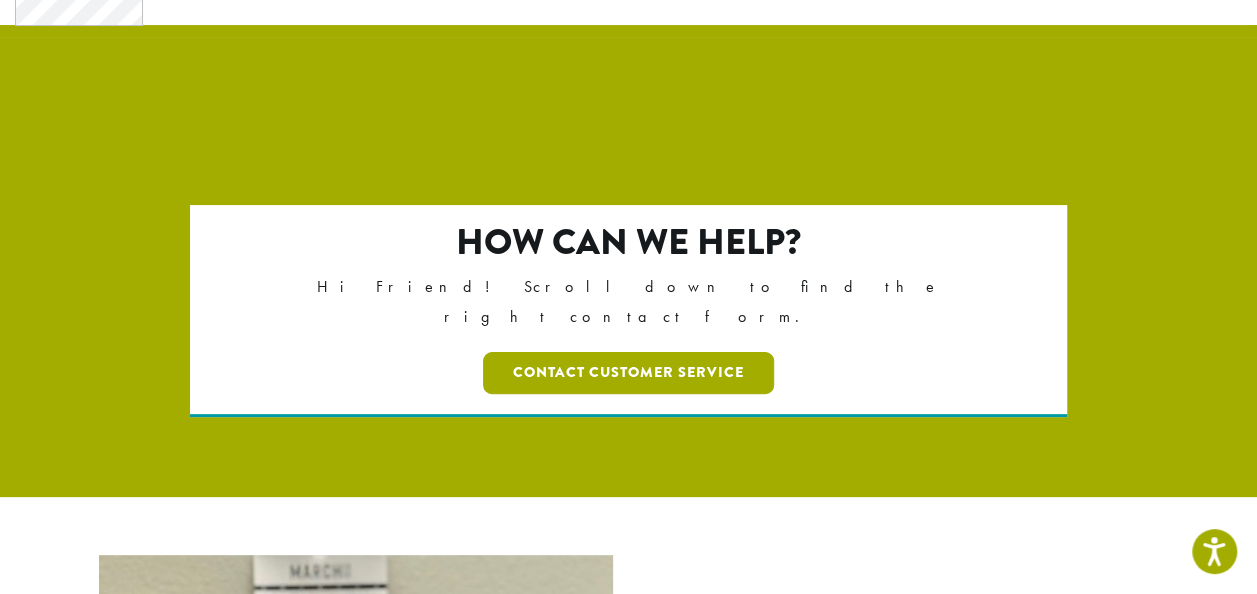click on "Contact Customer Service" at bounding box center [628, 373] 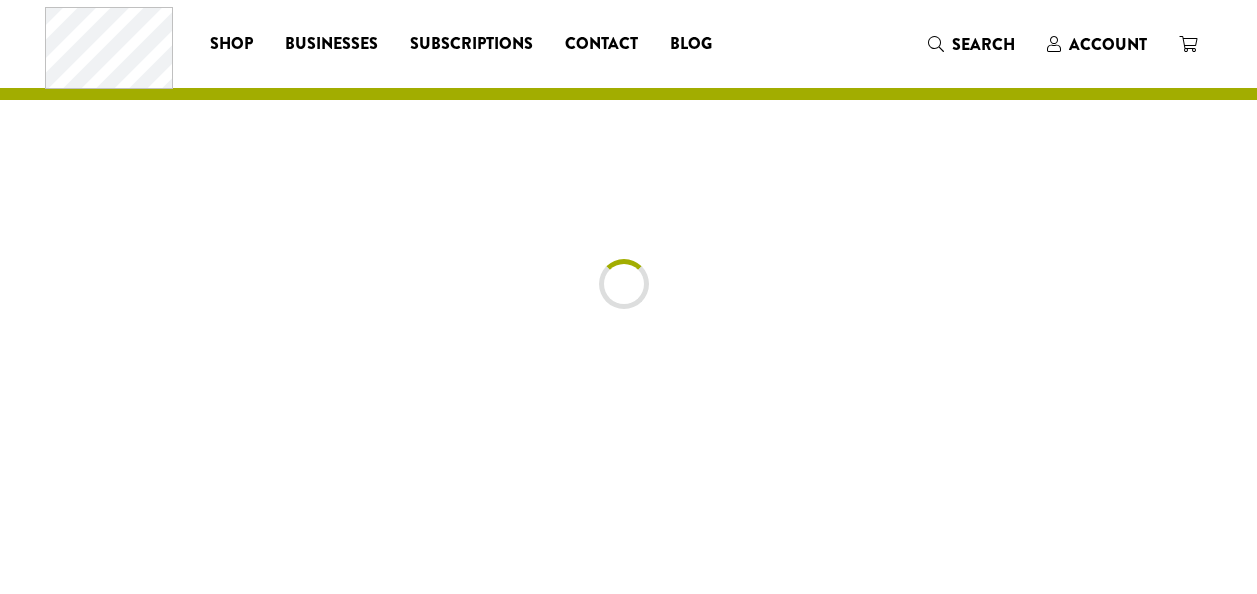 scroll, scrollTop: 0, scrollLeft: 0, axis: both 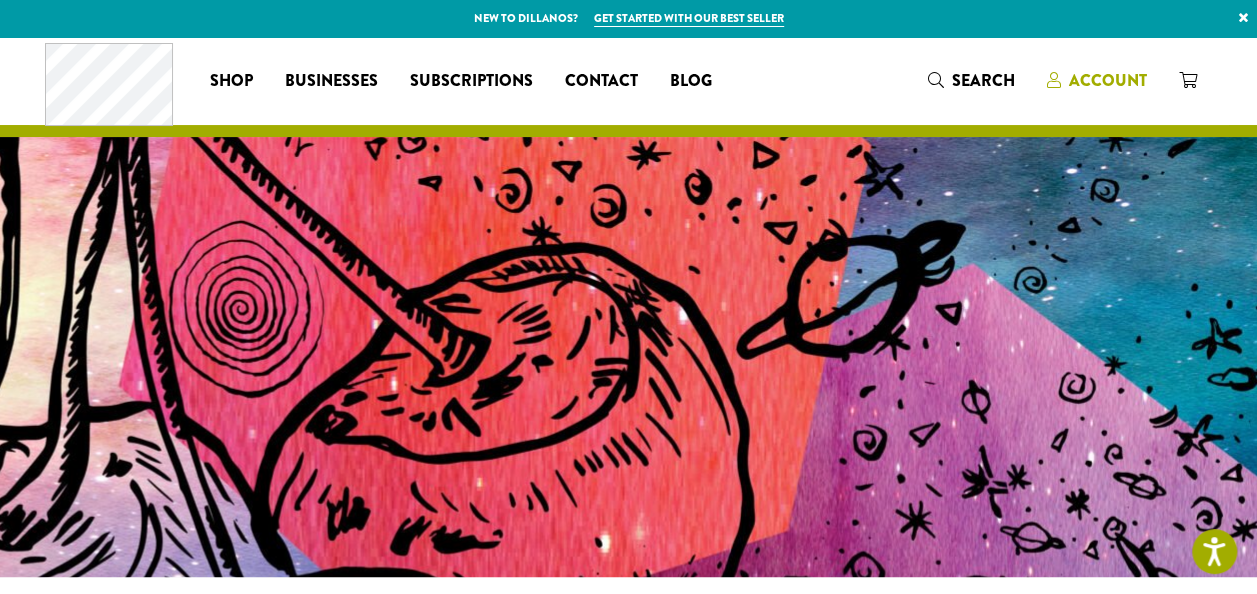 click on "Account" at bounding box center (1108, 80) 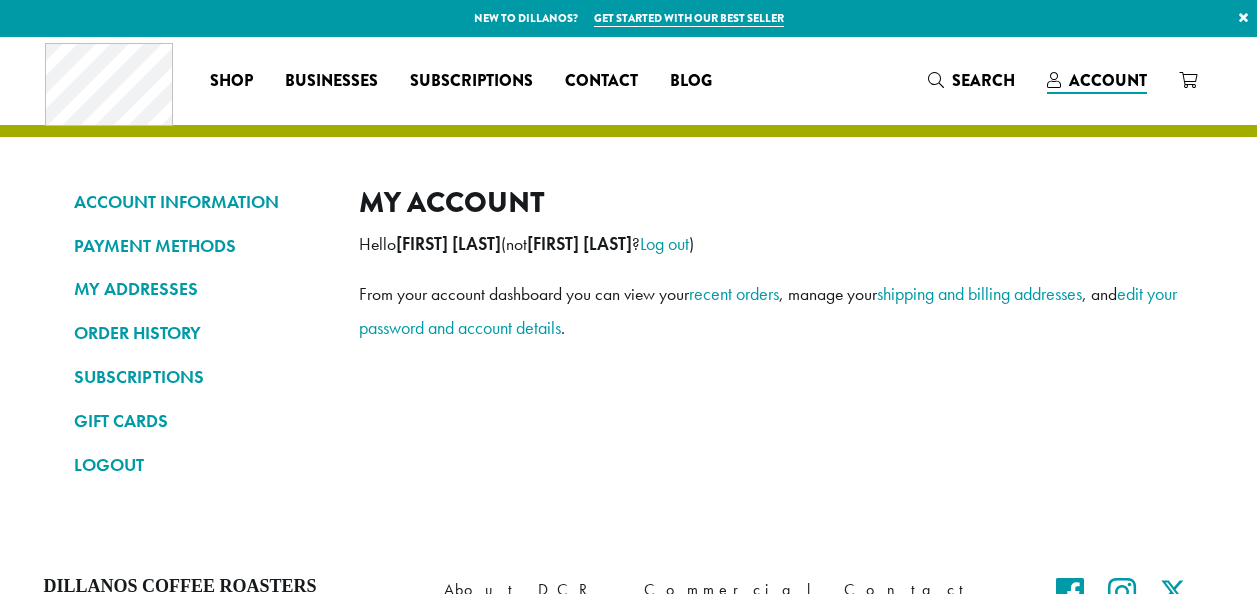 scroll, scrollTop: 0, scrollLeft: 0, axis: both 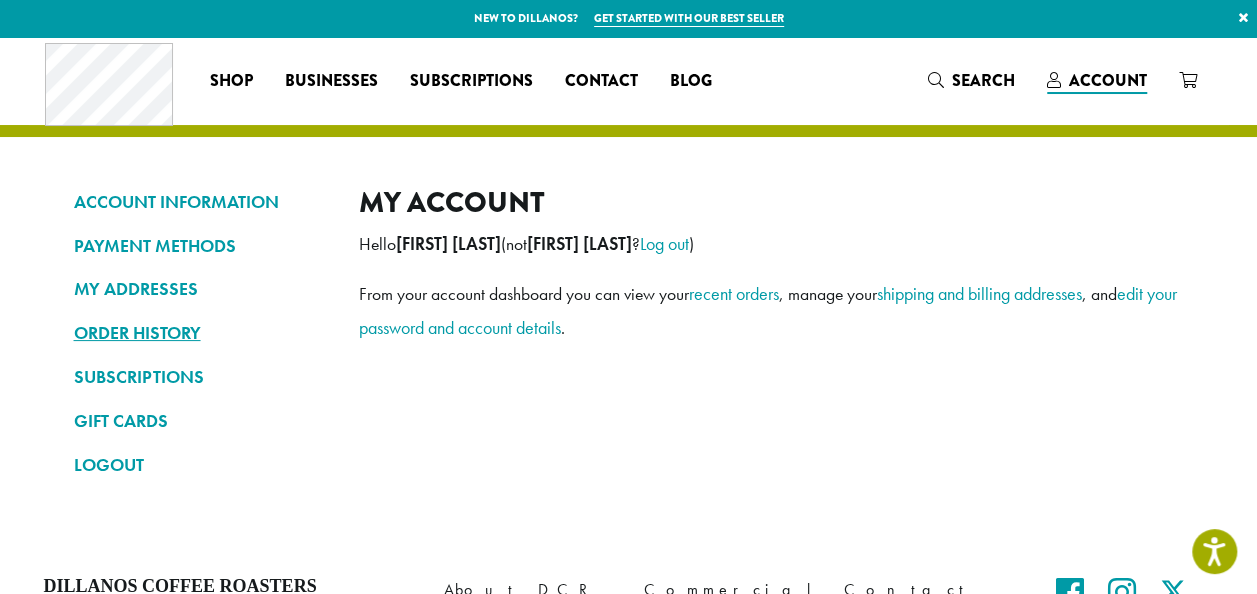 click on "ORDER HISTORY" at bounding box center (201, 333) 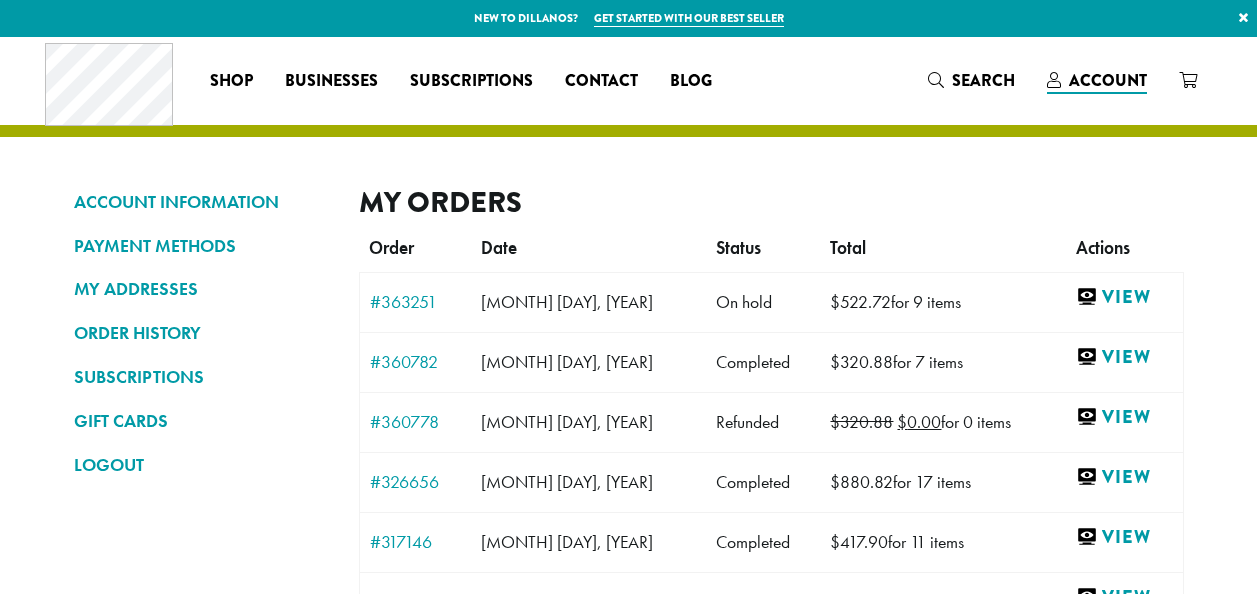 scroll, scrollTop: 0, scrollLeft: 0, axis: both 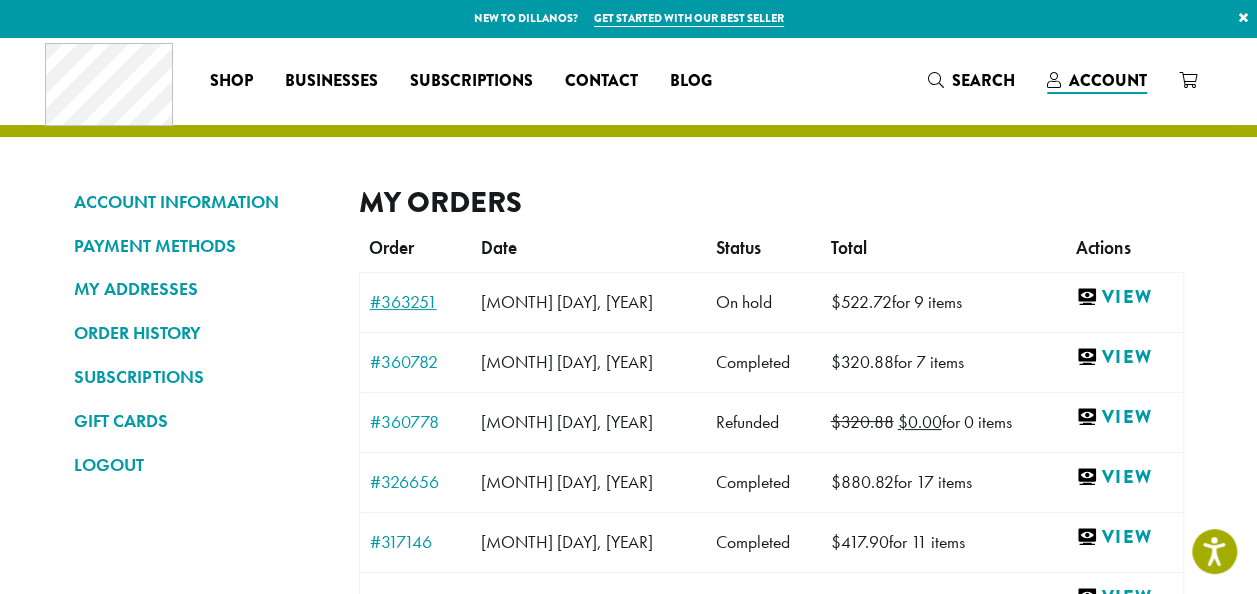 click on "#363251" at bounding box center (415, 302) 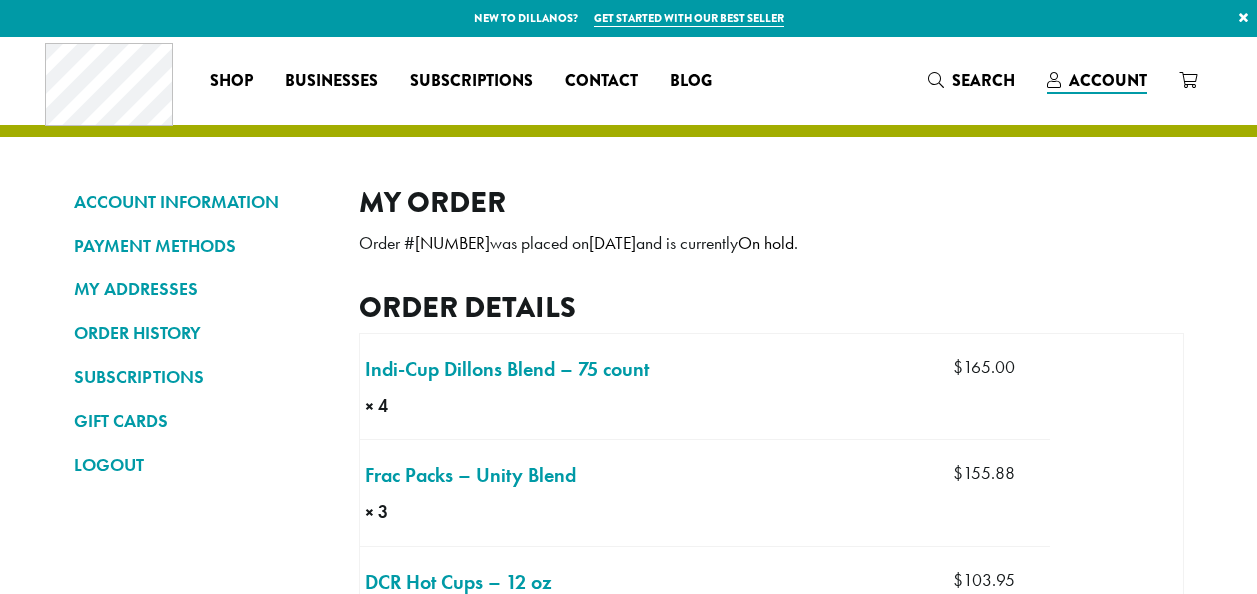 scroll, scrollTop: 0, scrollLeft: 0, axis: both 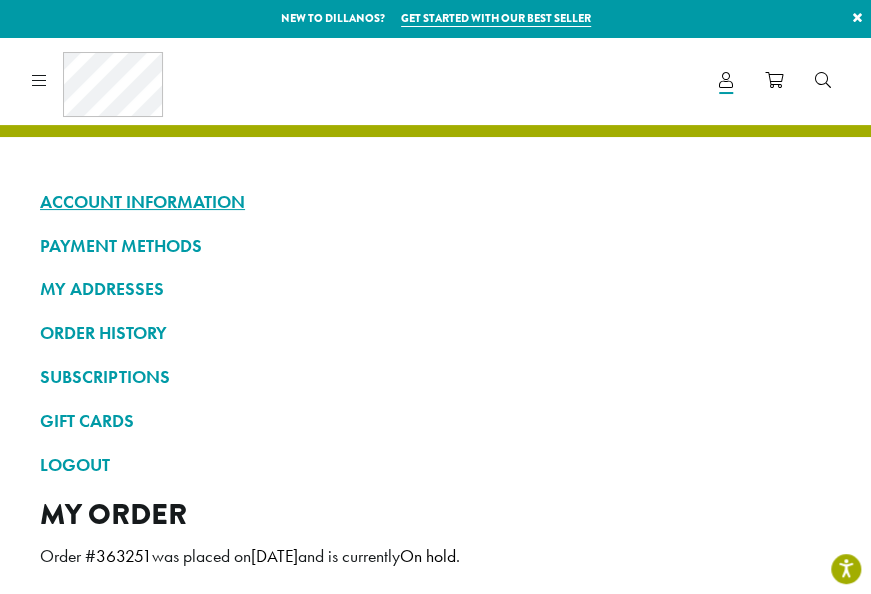 click on "ACCOUNT INFORMATION" at bounding box center (435, 202) 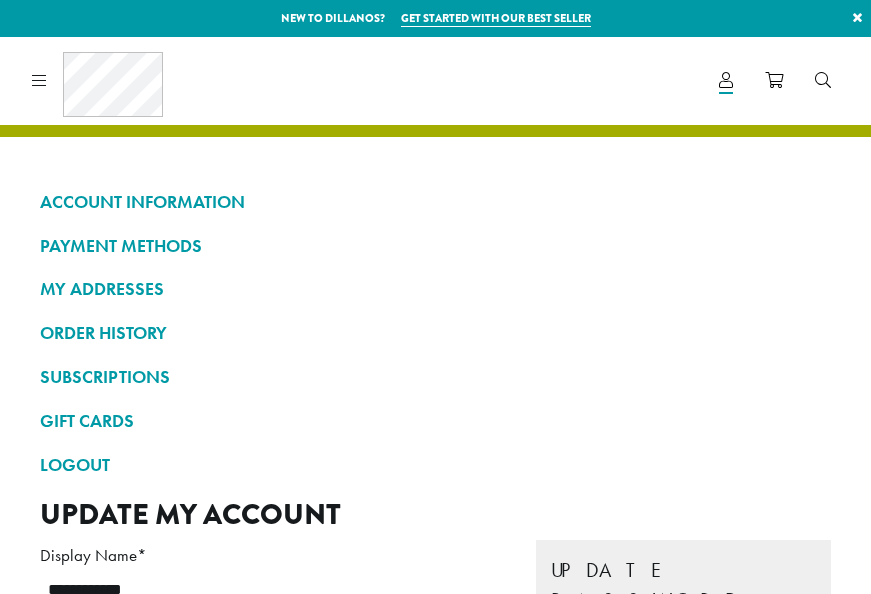 scroll, scrollTop: 0, scrollLeft: 0, axis: both 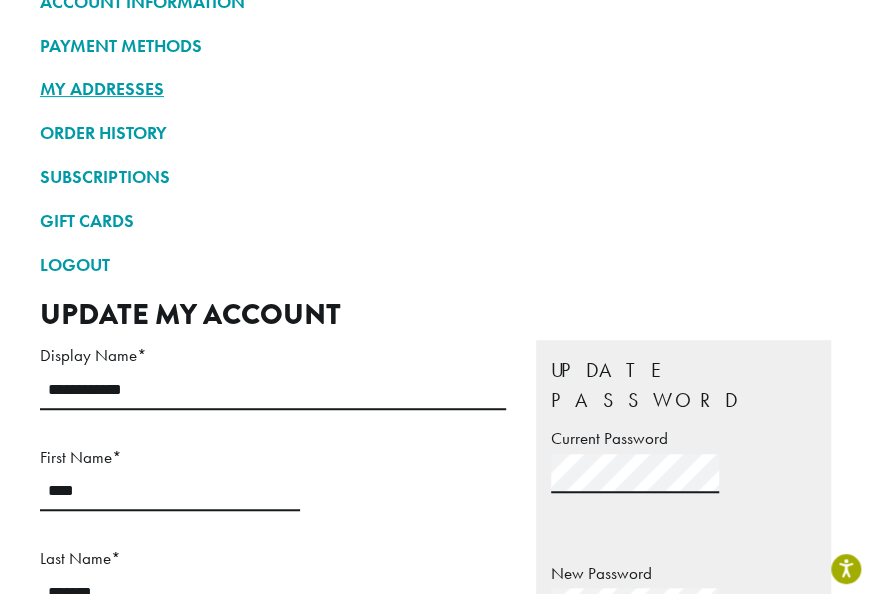 click on "MY ADDRESSES" at bounding box center [435, 89] 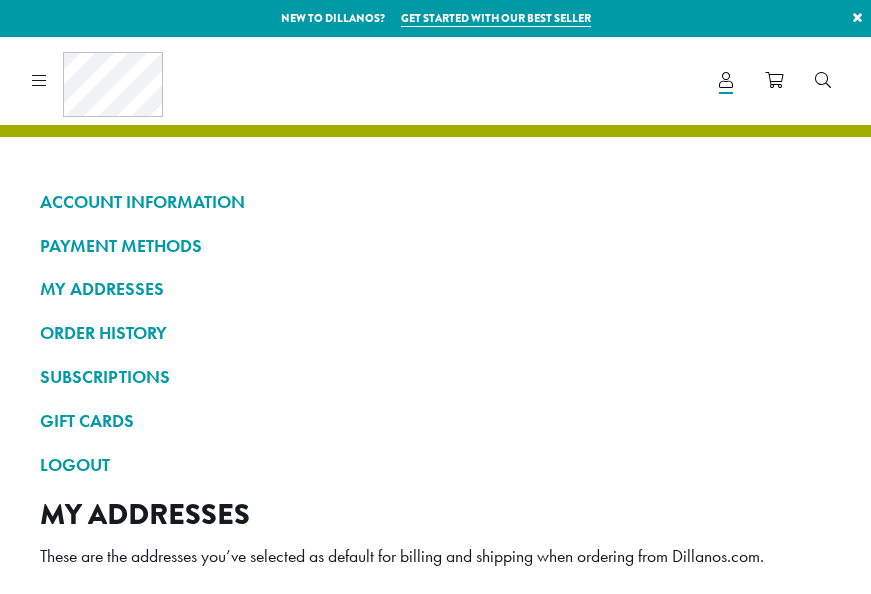 scroll, scrollTop: 0, scrollLeft: 0, axis: both 